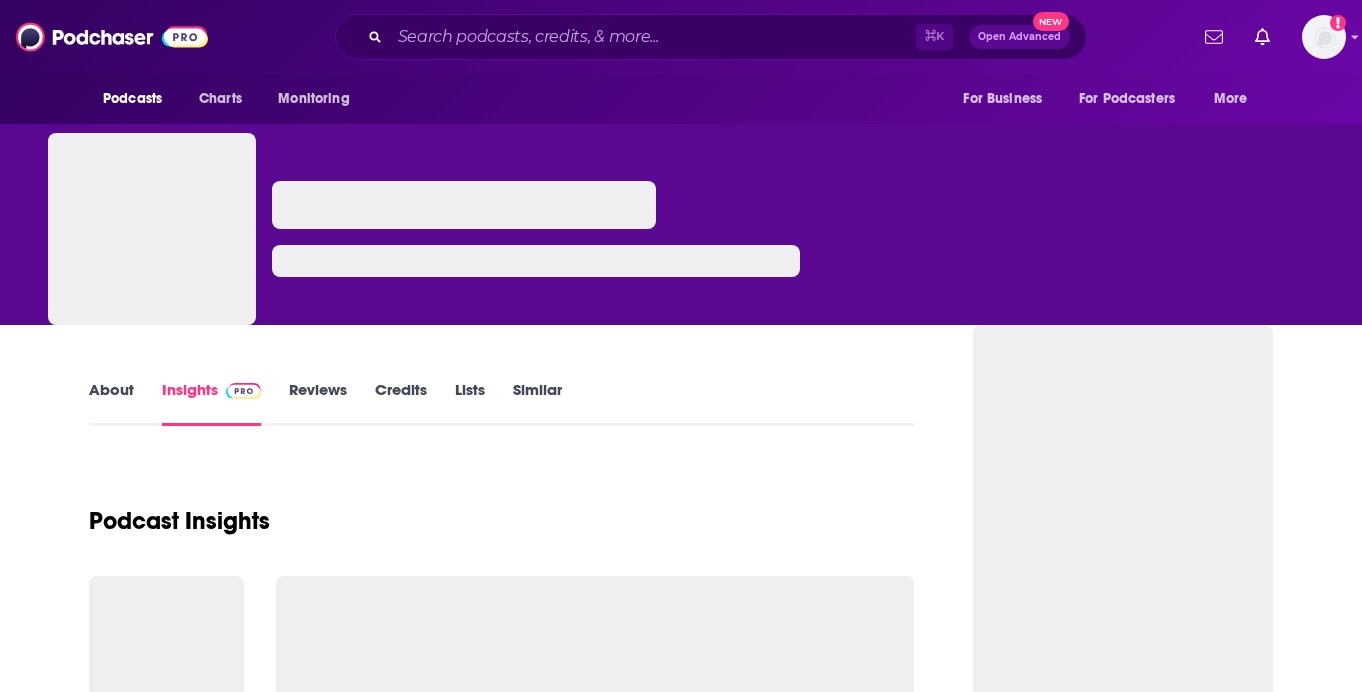 scroll, scrollTop: 0, scrollLeft: 0, axis: both 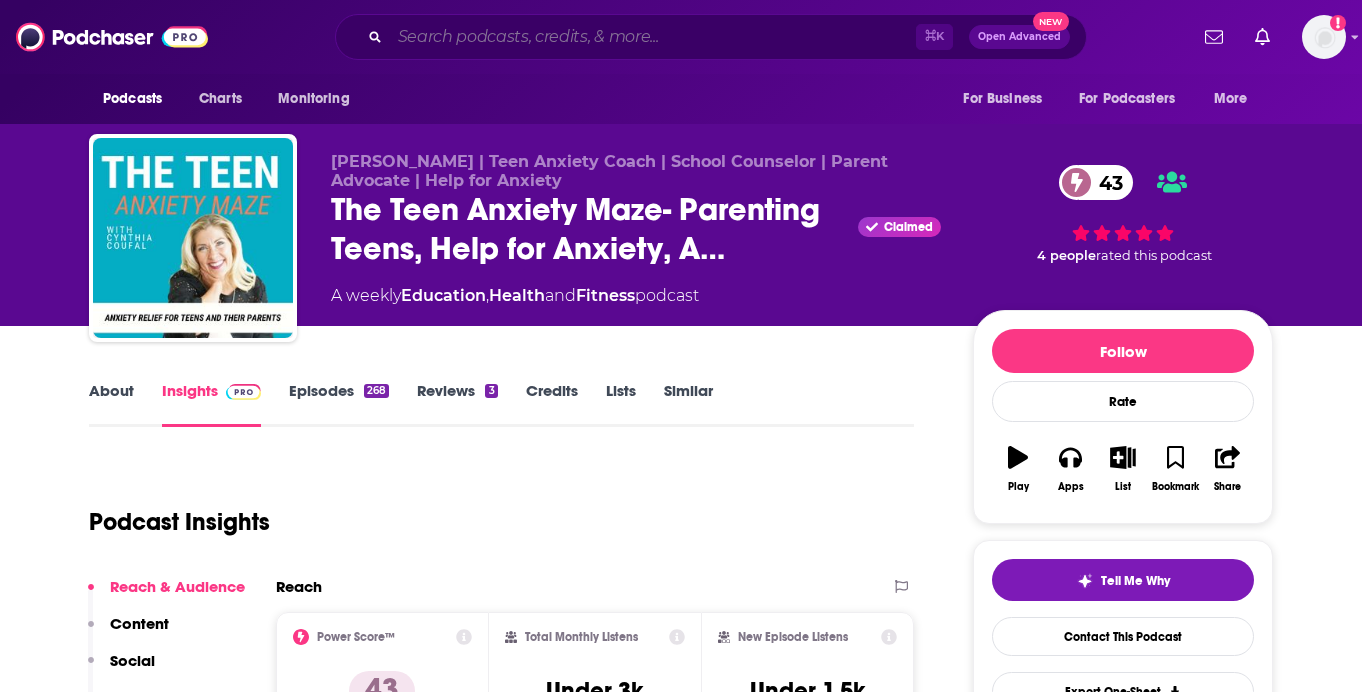 click at bounding box center [653, 37] 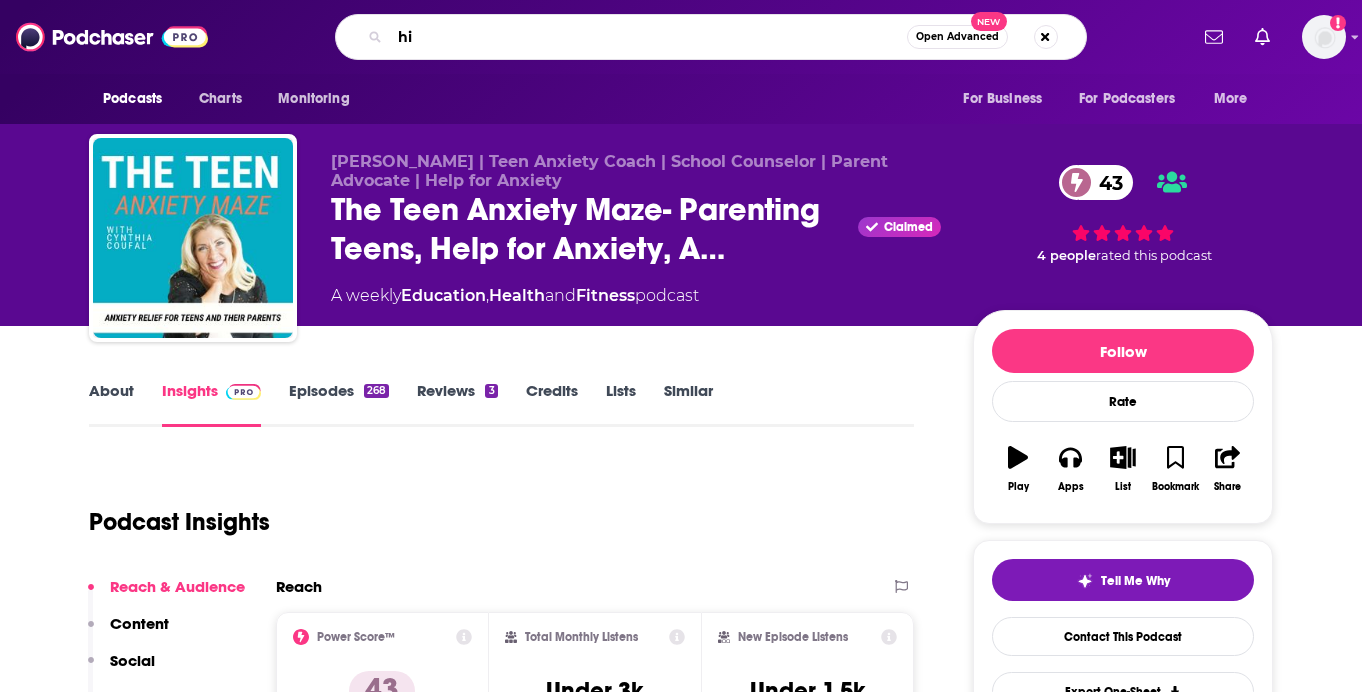 type on "h" 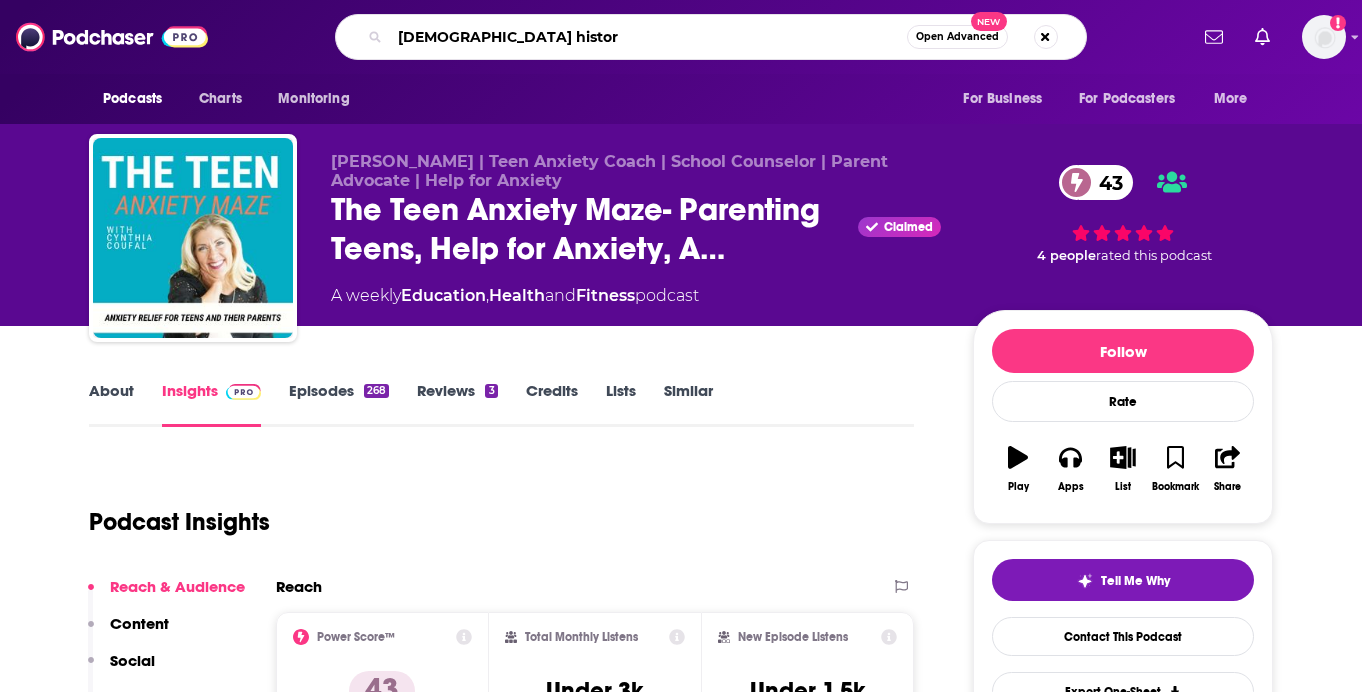 type on "[DEMOGRAPHIC_DATA] history" 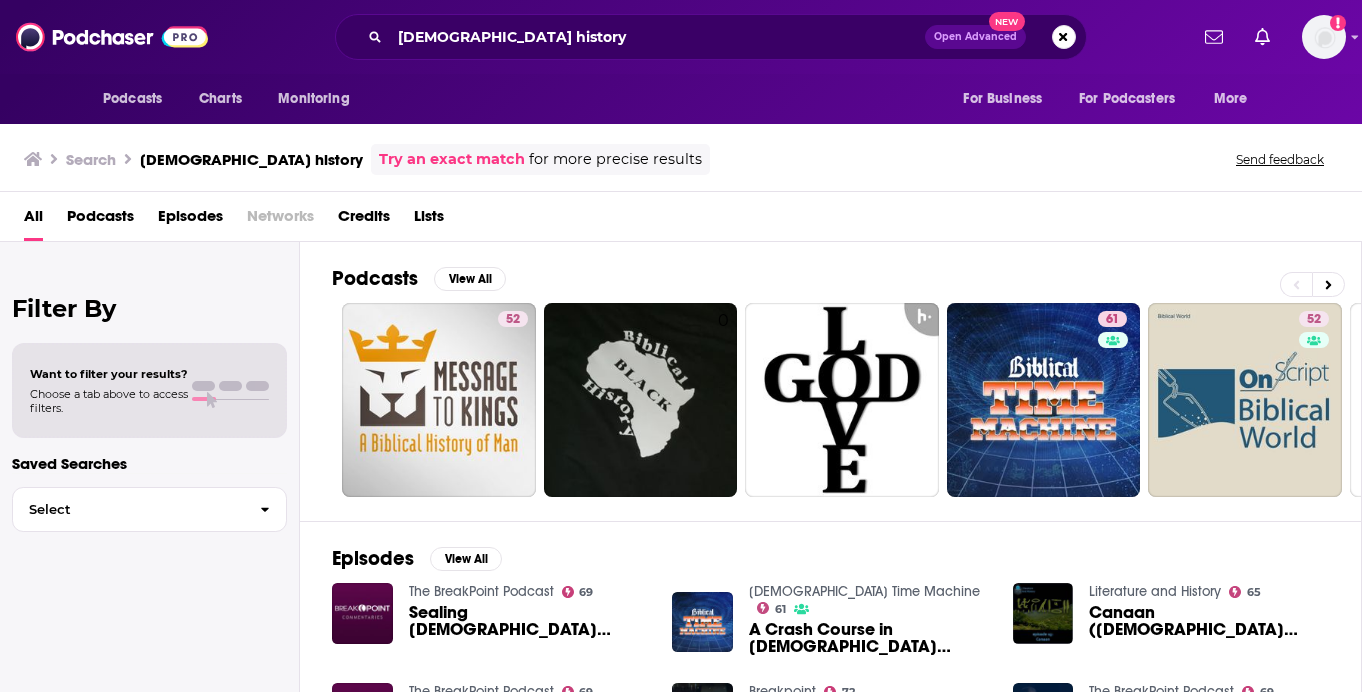 click on "Podcasts" at bounding box center (100, 220) 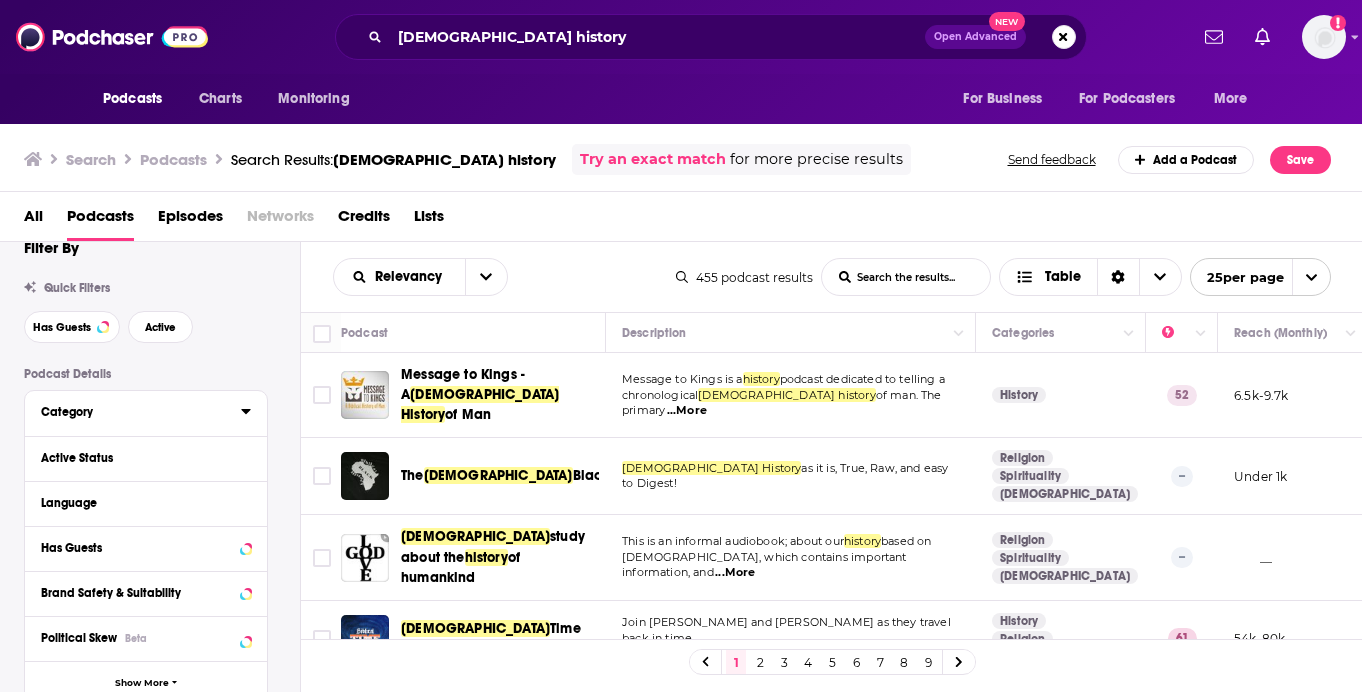 scroll, scrollTop: 0, scrollLeft: 0, axis: both 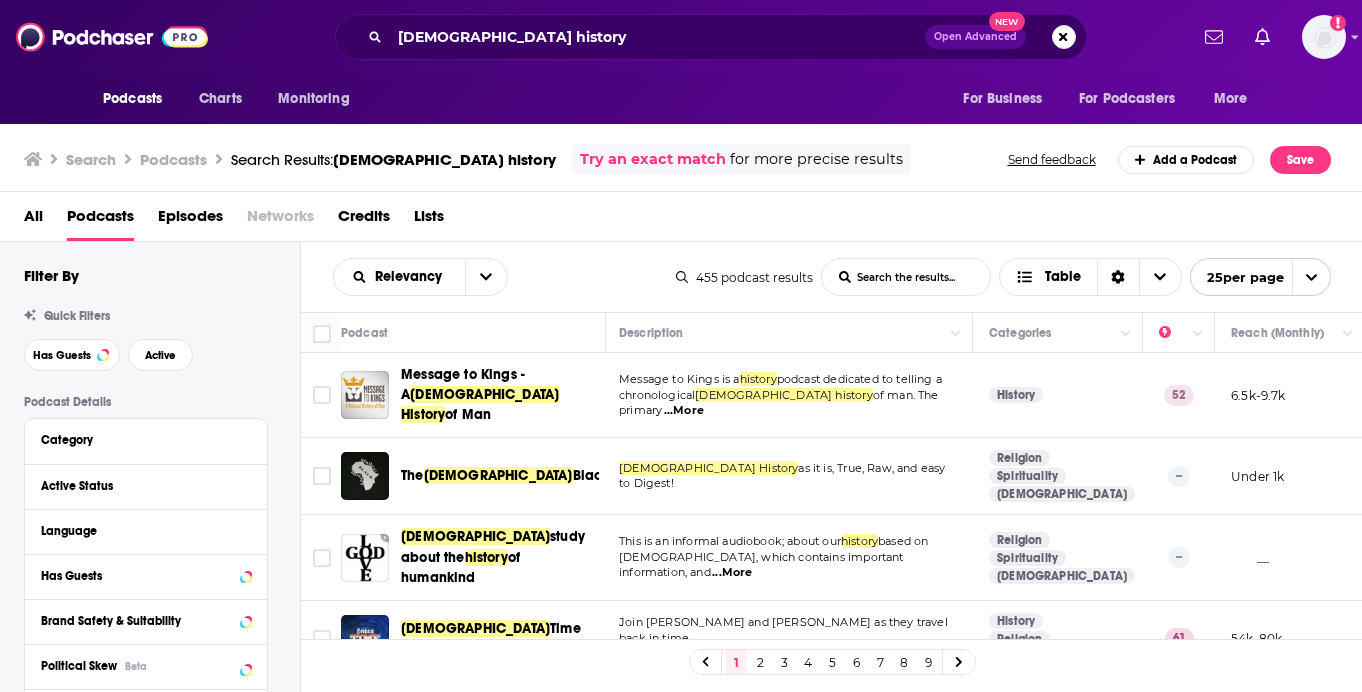 click on "...More" at bounding box center (684, 411) 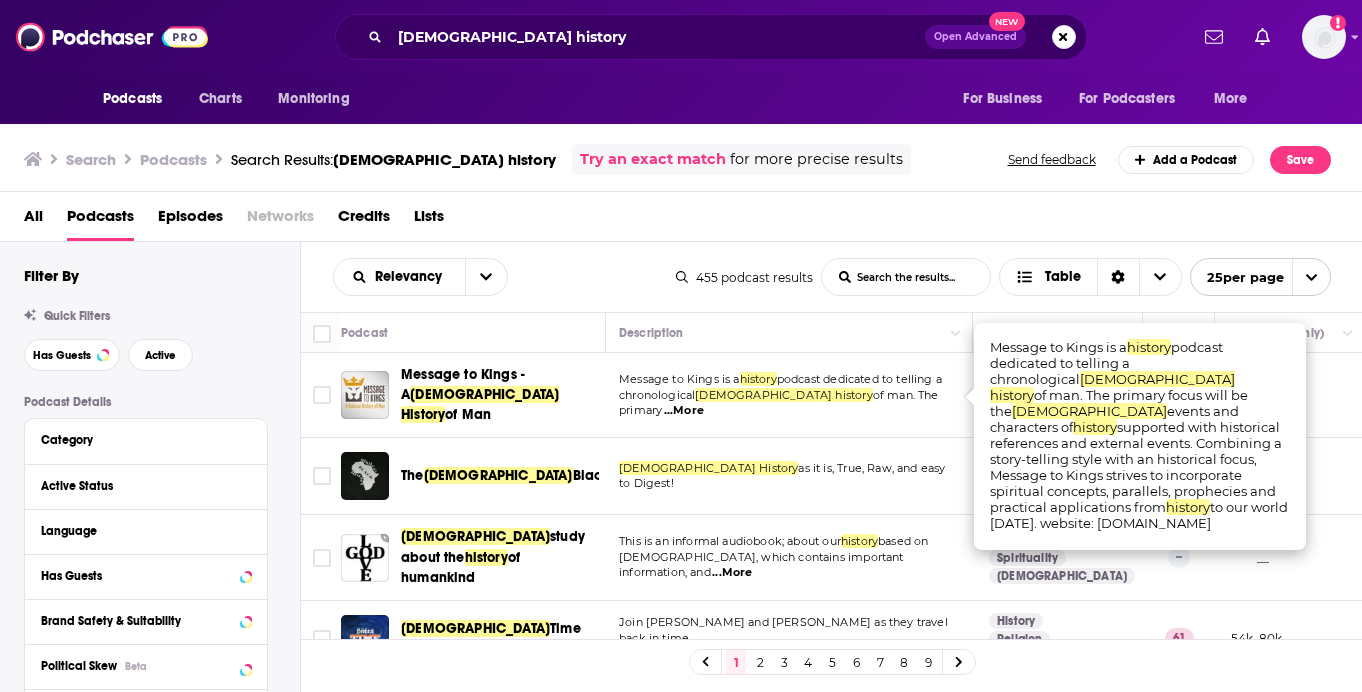 click on "Relevancy List Search Input Search the results... Table 455   podcast   results List Search Input Search the results... Table 25  per page" at bounding box center (832, 277) 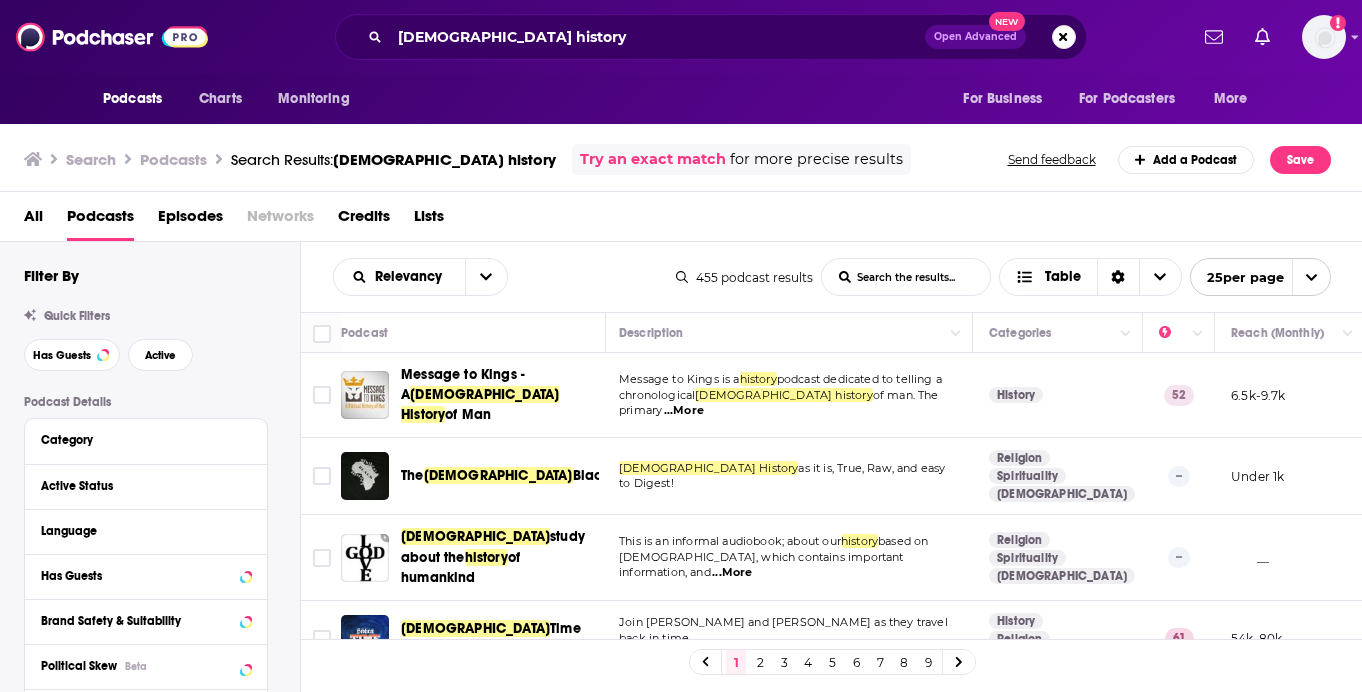 click on "Lists" at bounding box center [429, 220] 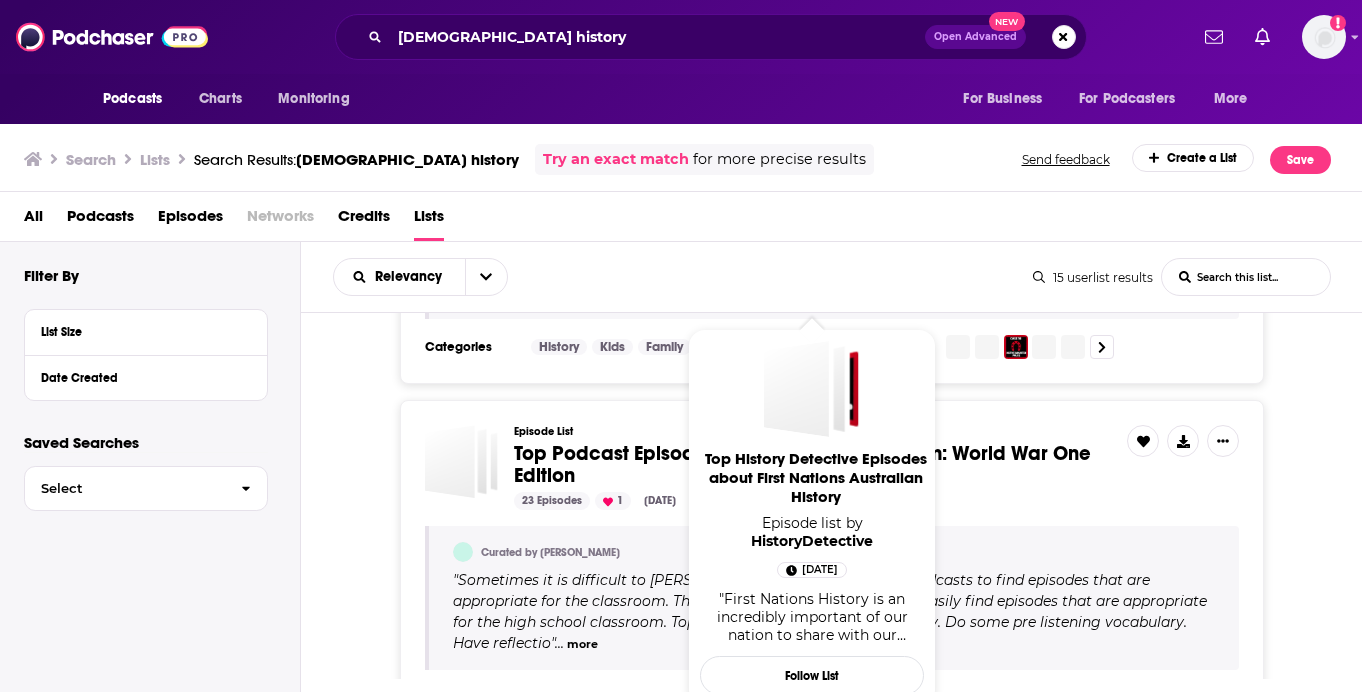 scroll, scrollTop: 3489, scrollLeft: 0, axis: vertical 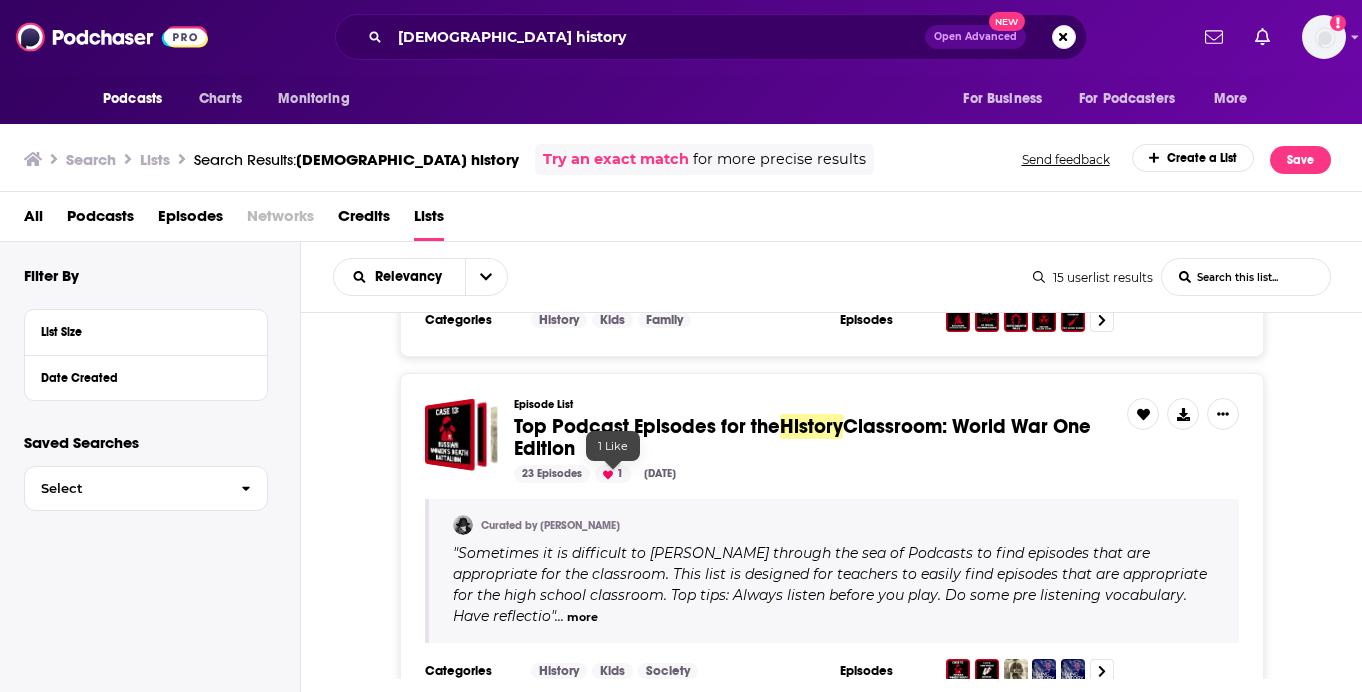 click on "1" at bounding box center (613, 474) 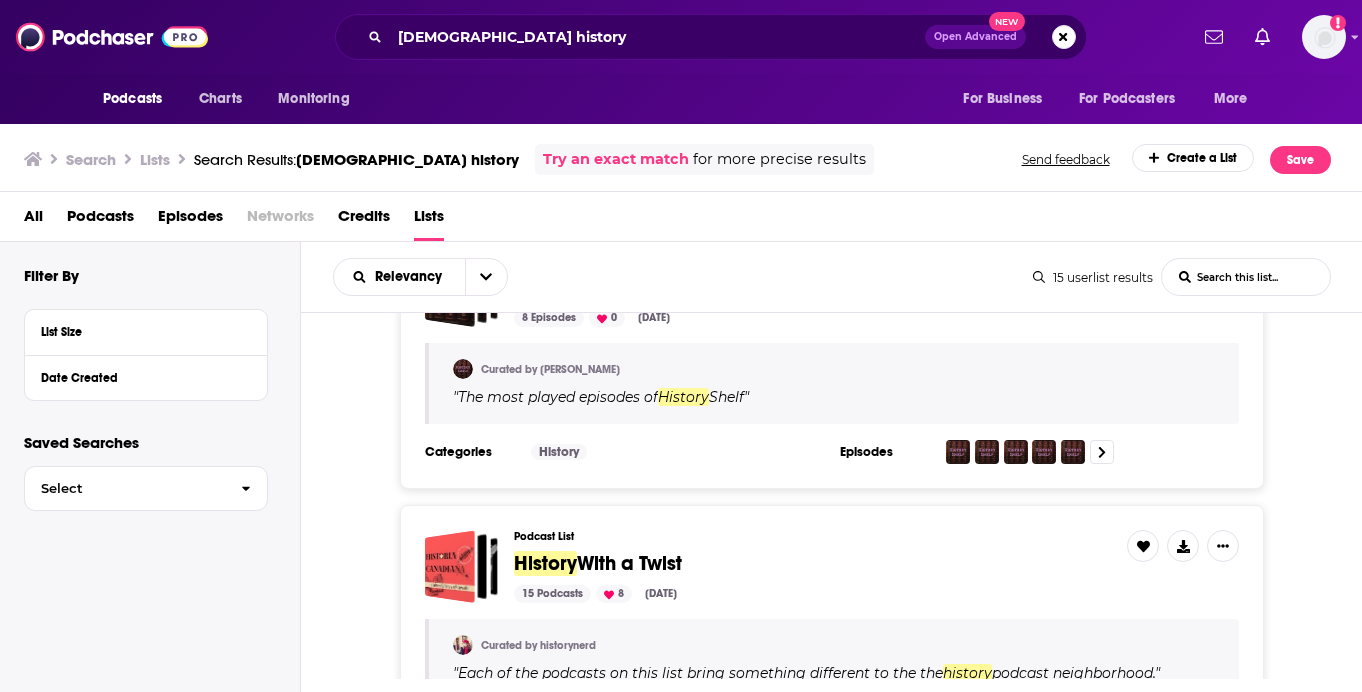 scroll, scrollTop: 324, scrollLeft: 0, axis: vertical 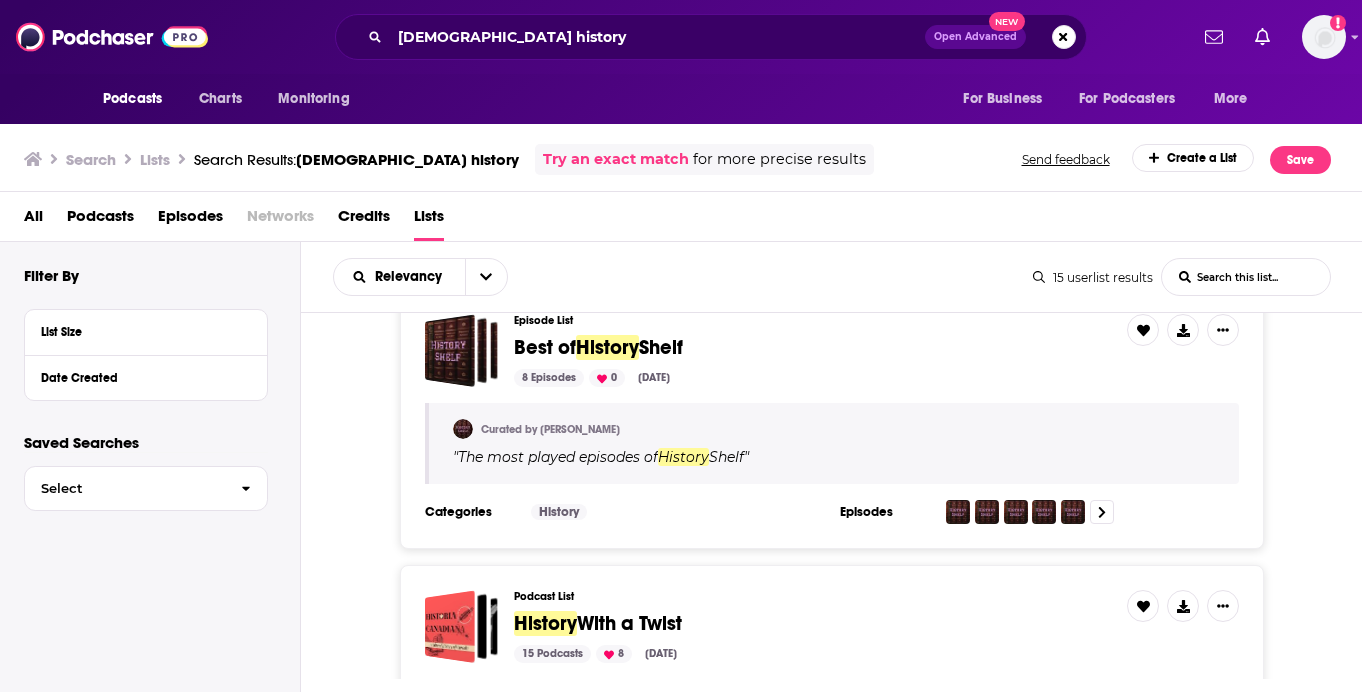 click on "Podcasts" at bounding box center [100, 220] 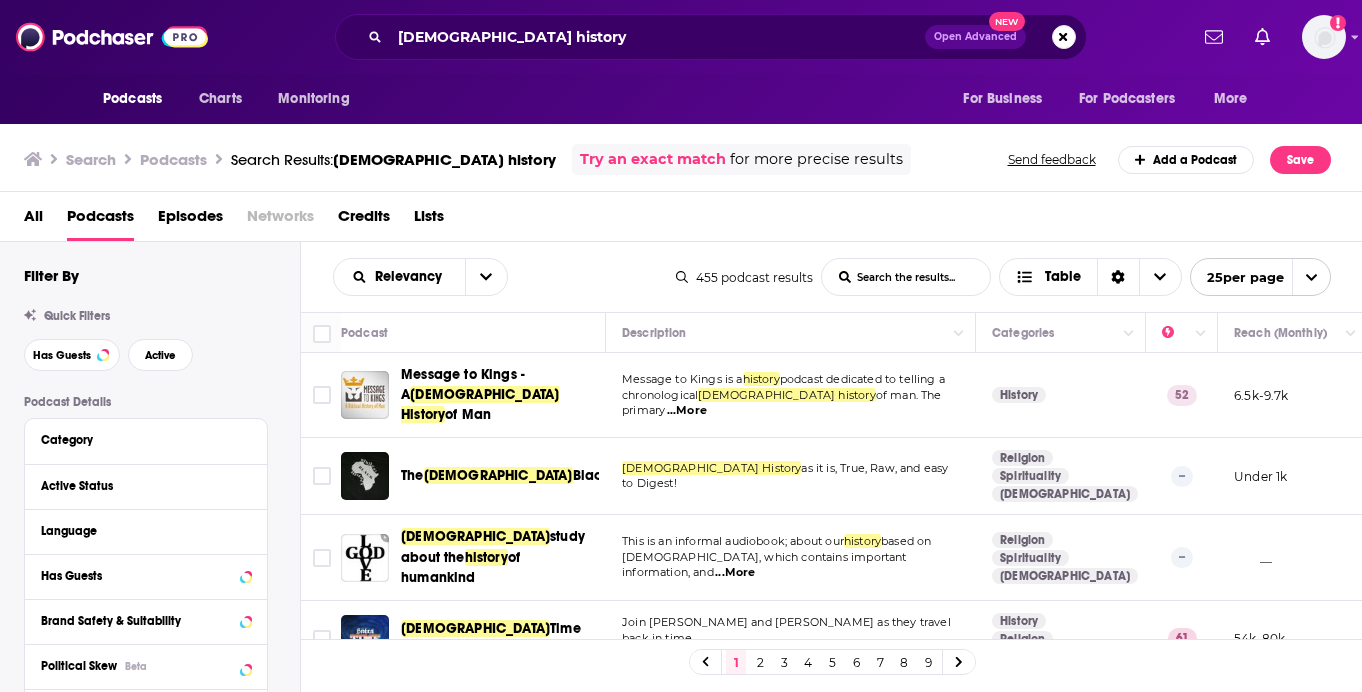 click 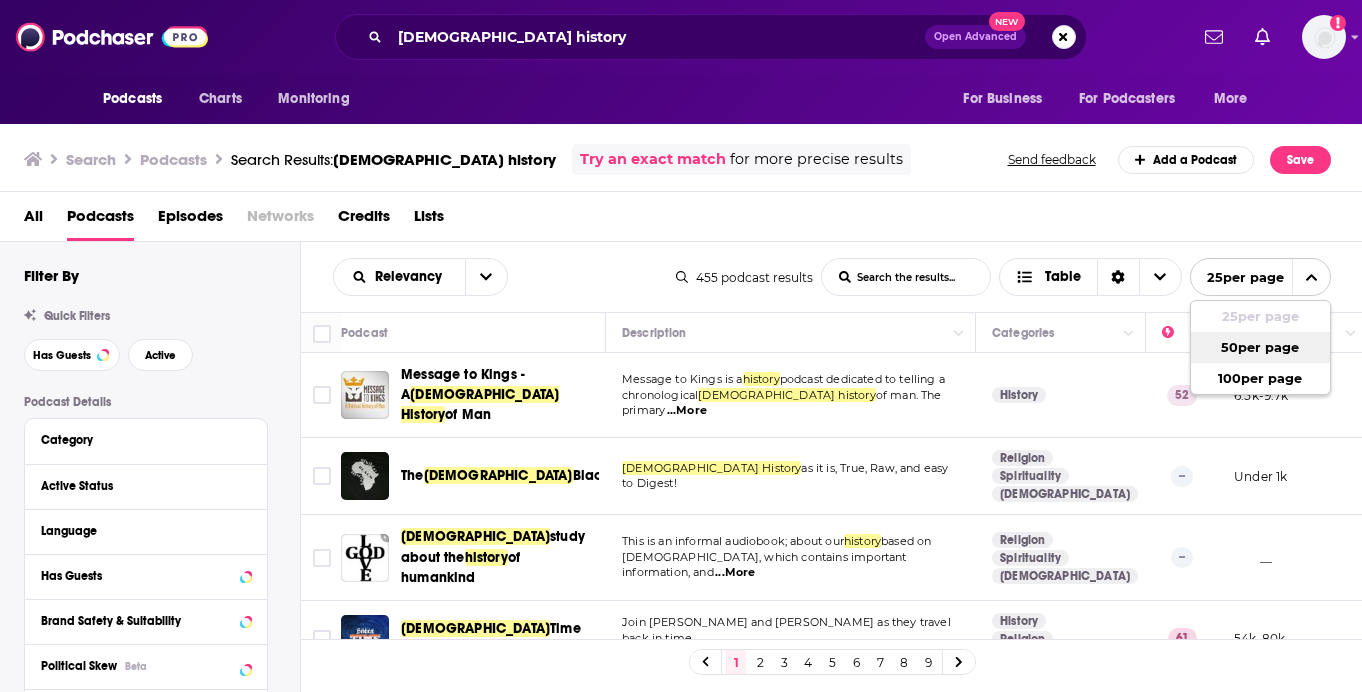 click on "50  per page" at bounding box center [1260, 347] 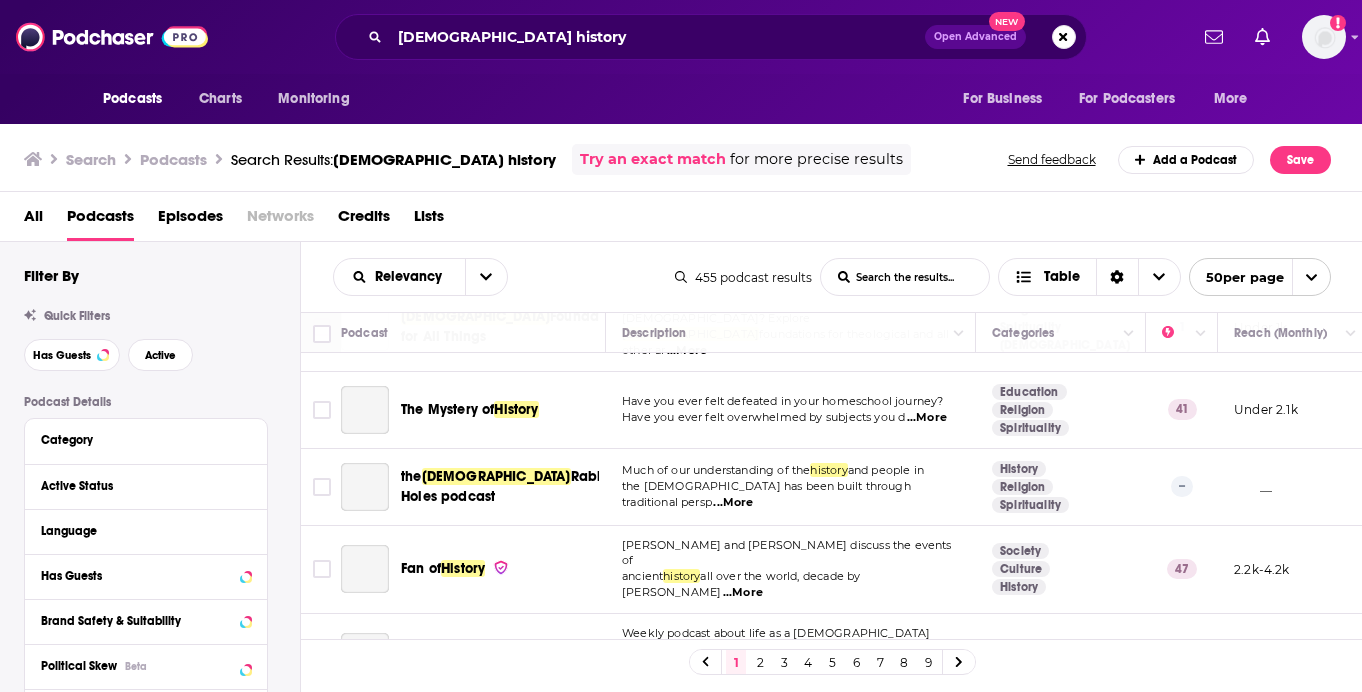 scroll, scrollTop: 1784, scrollLeft: 0, axis: vertical 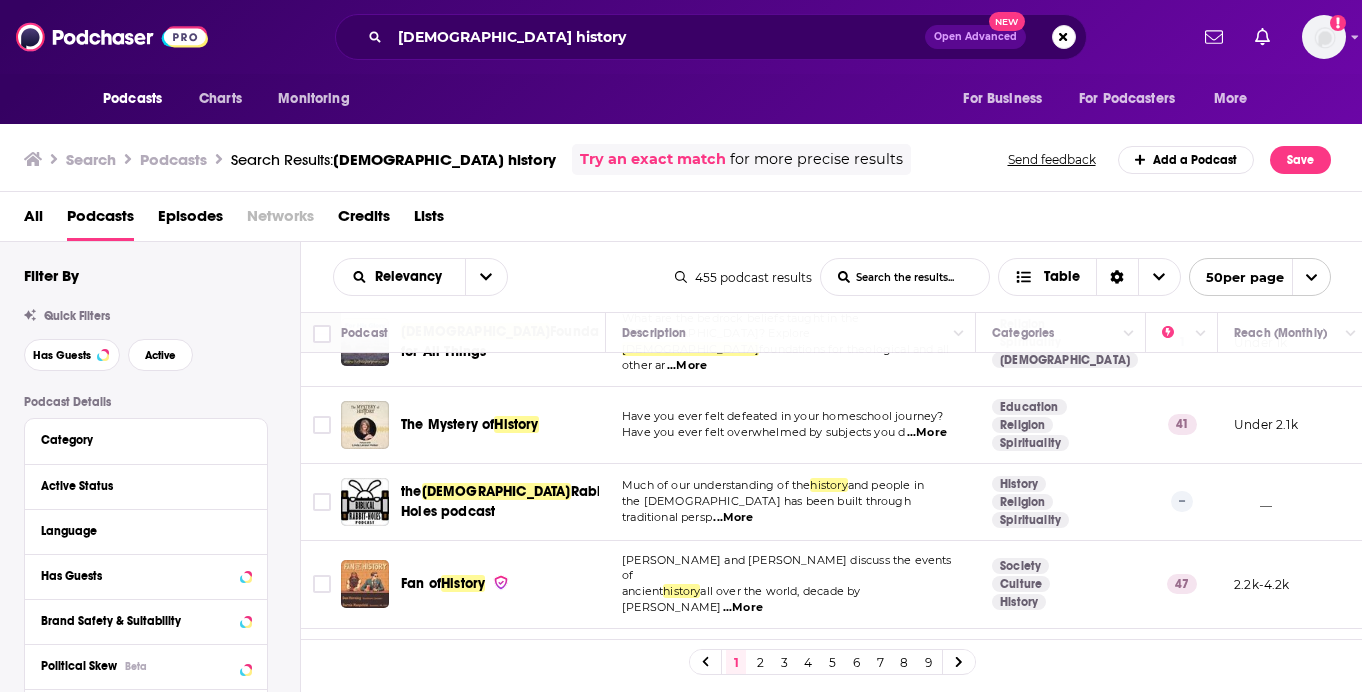click on "...More" at bounding box center (733, 518) 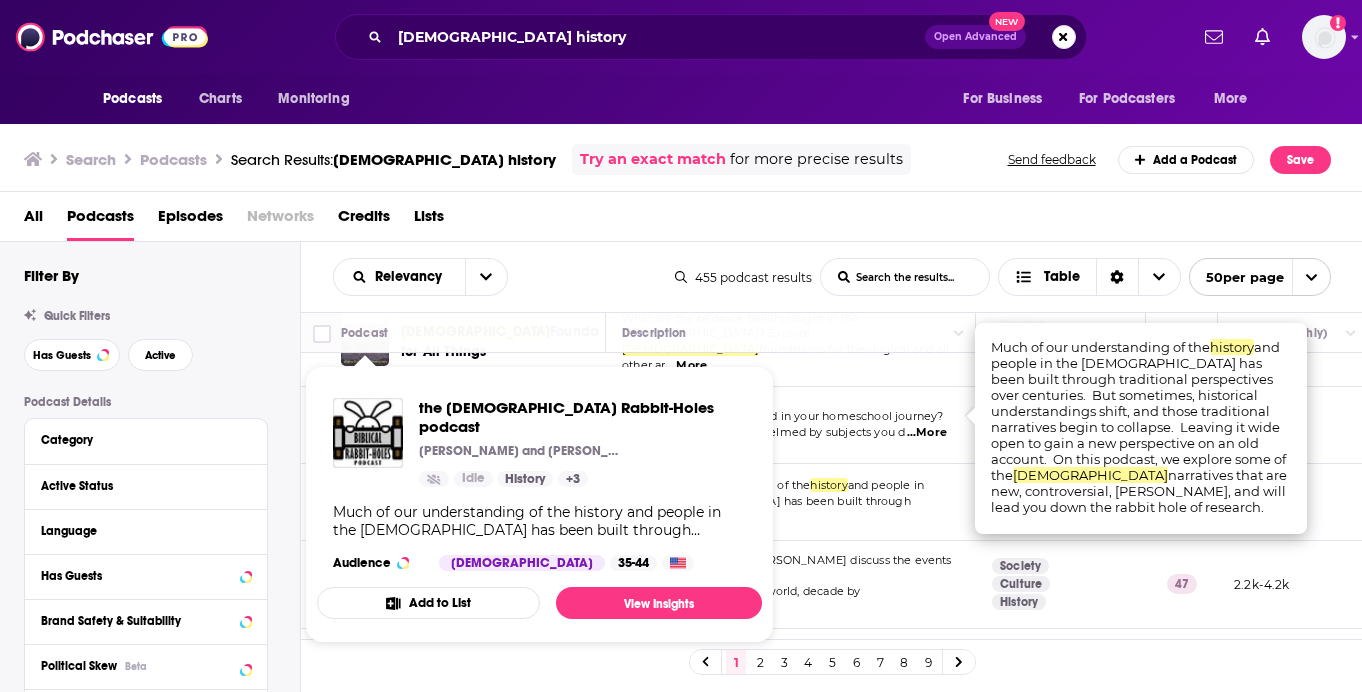 click on "the [DEMOGRAPHIC_DATA] Rabbit-Holes podcast [PERSON_NAME] and [PERSON_NAME] Field   Idle History + 3 Much of our understanding of the history and people in the [DEMOGRAPHIC_DATA] has been built through traditional perspectives over centuries.  But sometimes, historical understandings shift, and those traditional narratives begin to collapse.  Leaving it wide open to gain a new perspective on an old account.  On this podcast, we explore some of the [DEMOGRAPHIC_DATA] narratives that are new, controversial, hilarious, and will lead you down the rabbit hole of research. Audience [DEMOGRAPHIC_DATA] 35-44" at bounding box center (539, 484) 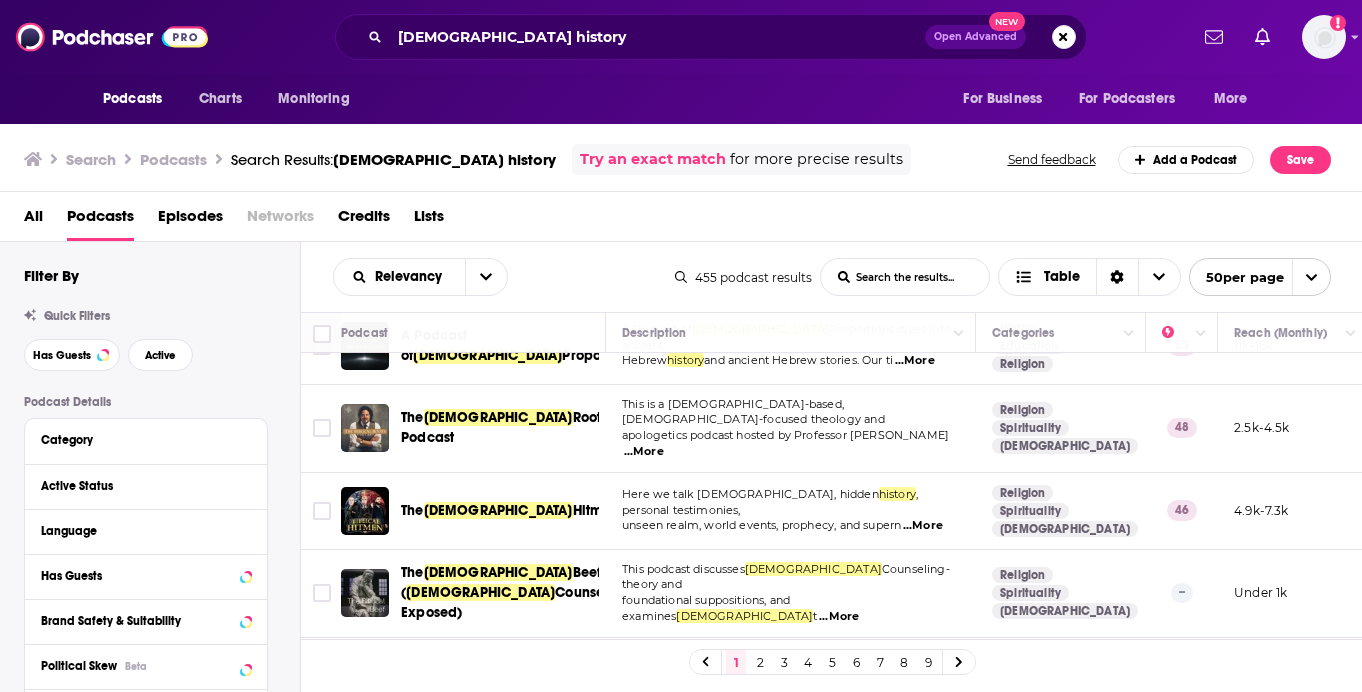 scroll, scrollTop: 0, scrollLeft: 0, axis: both 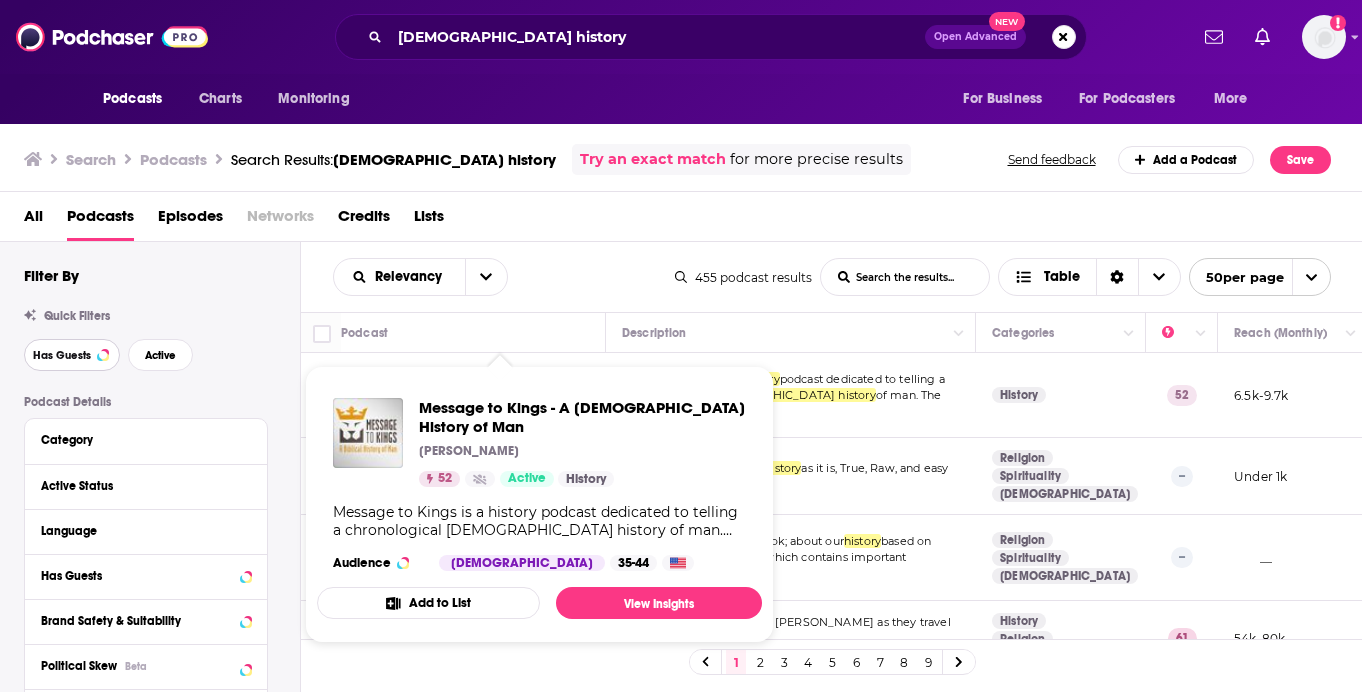 click on "Has Guests" at bounding box center (72, 355) 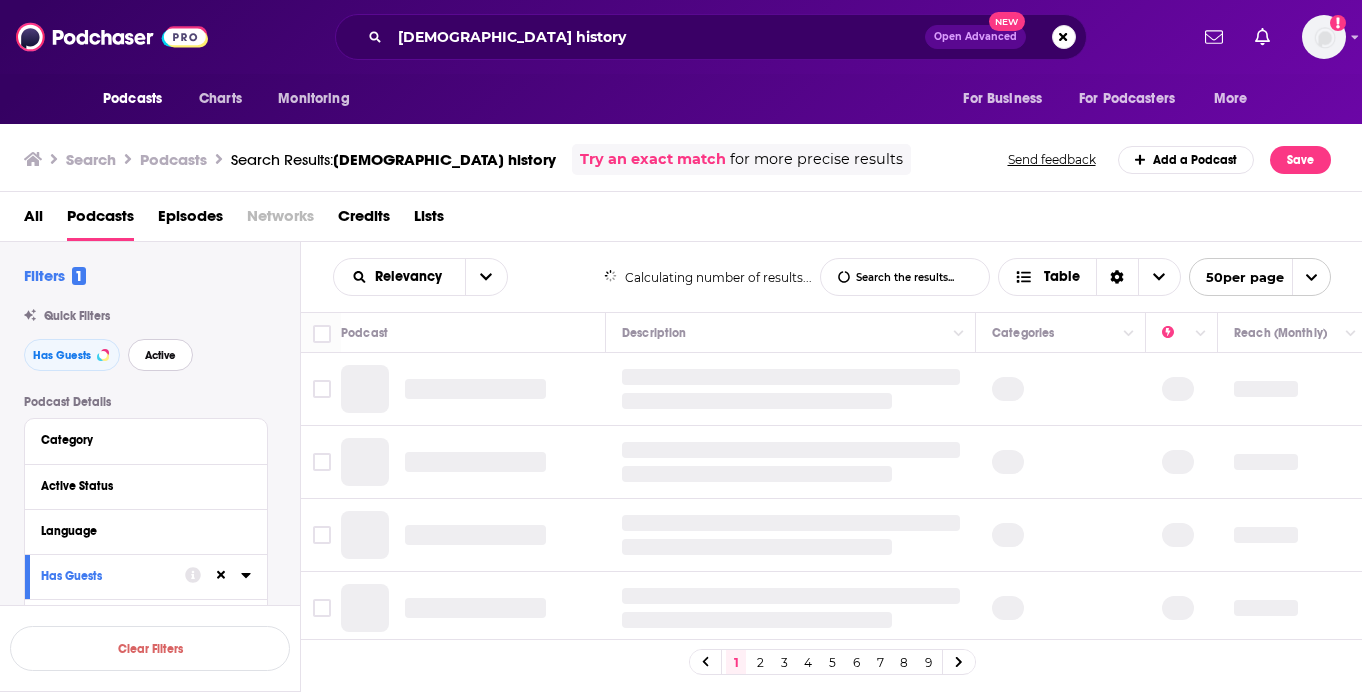 click on "Active" at bounding box center [160, 355] 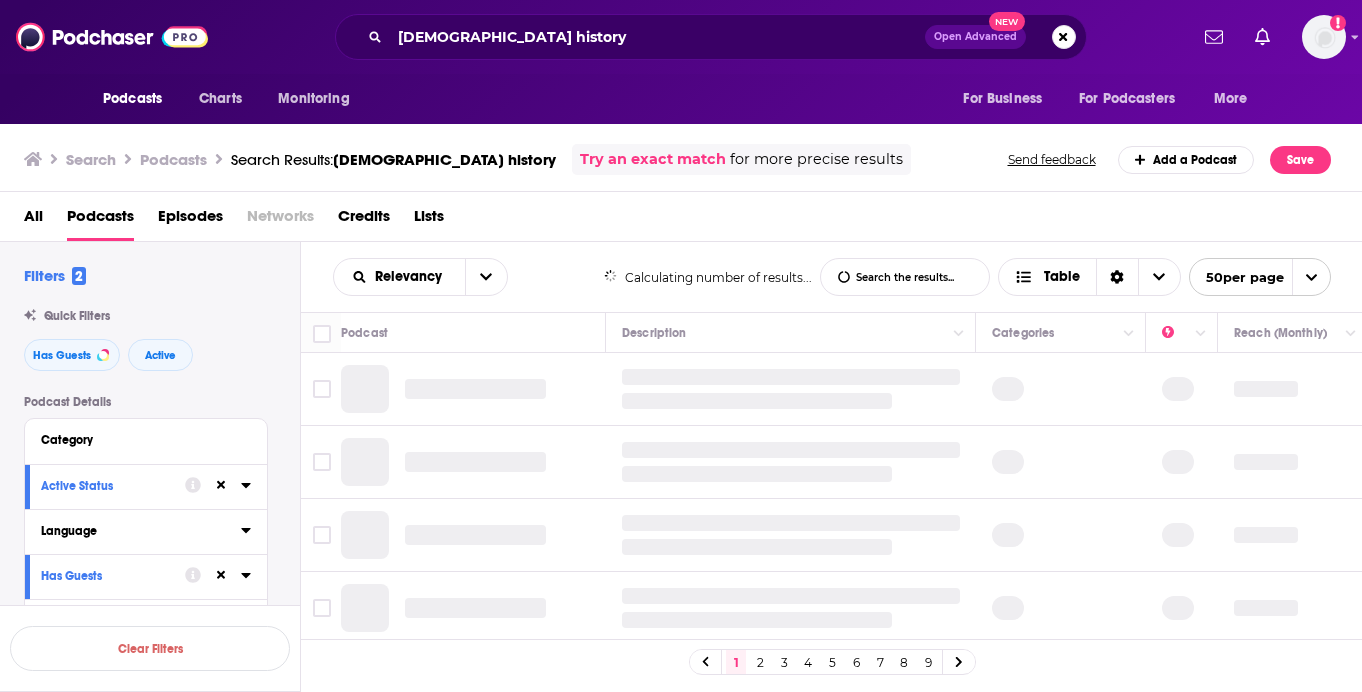 click on "Language" at bounding box center (134, 531) 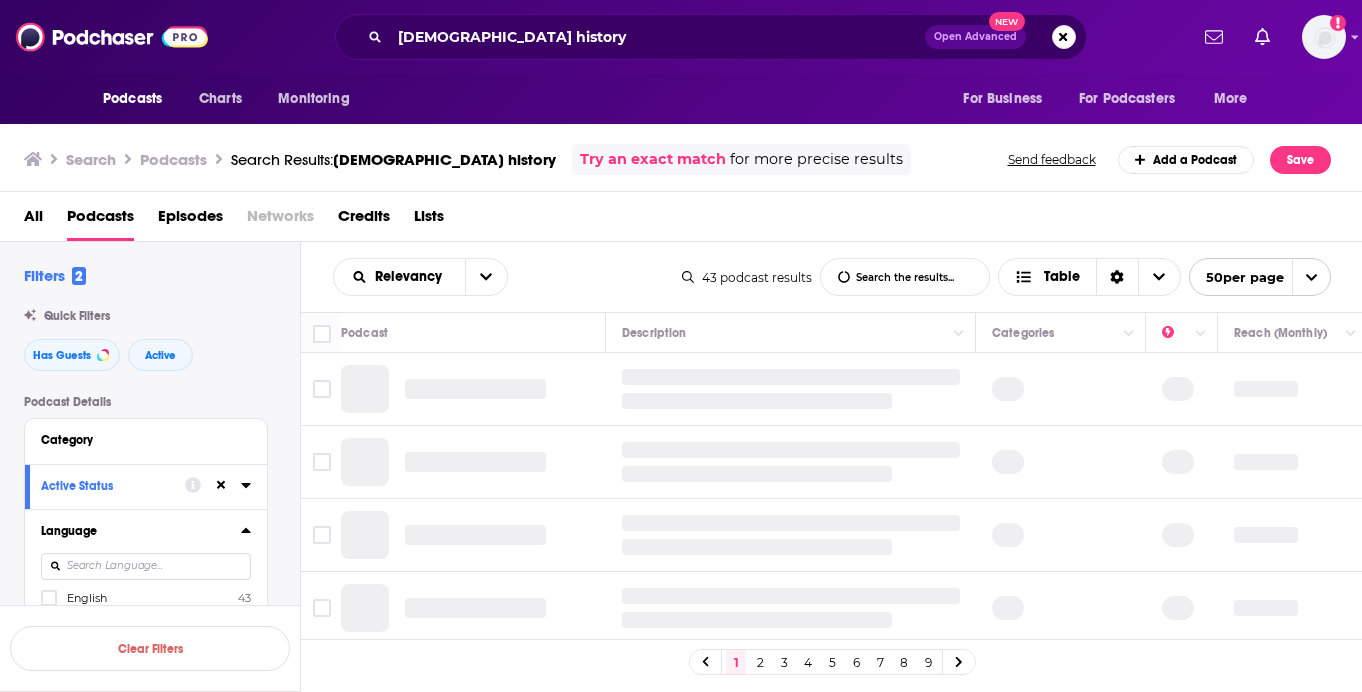 scroll, scrollTop: 150, scrollLeft: 0, axis: vertical 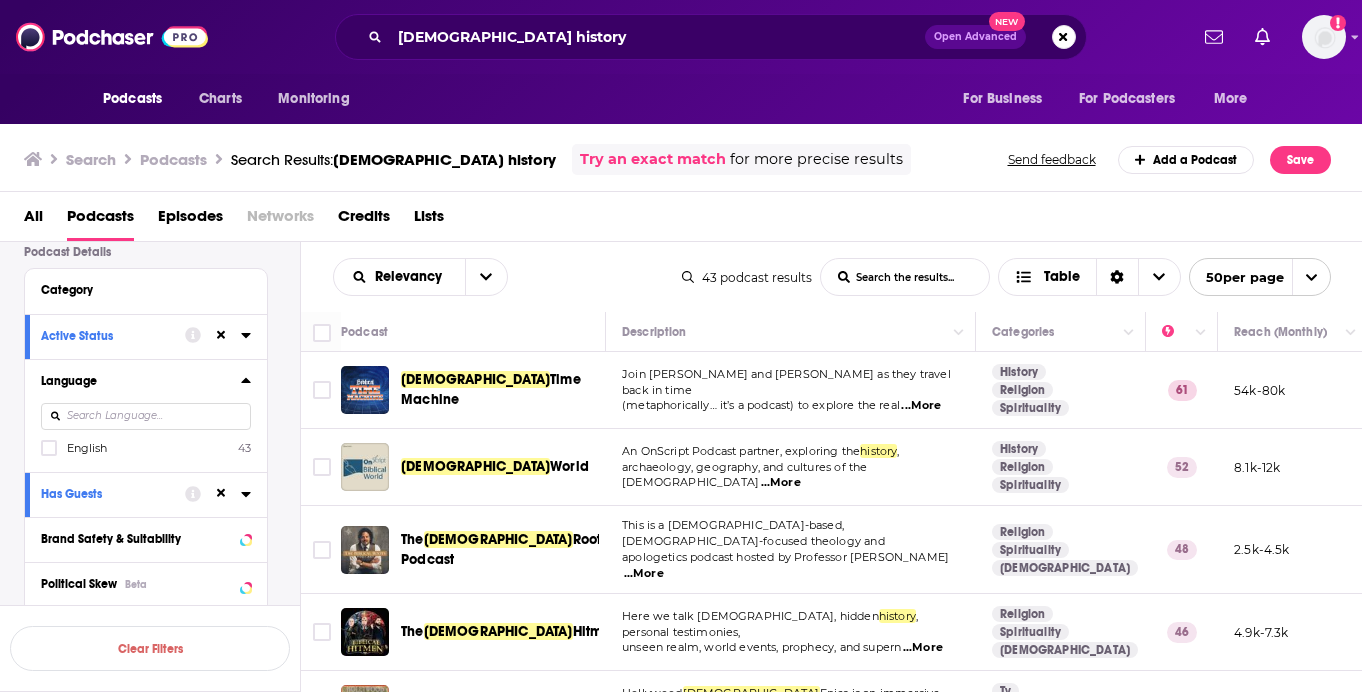 click on "English" at bounding box center [87, 448] 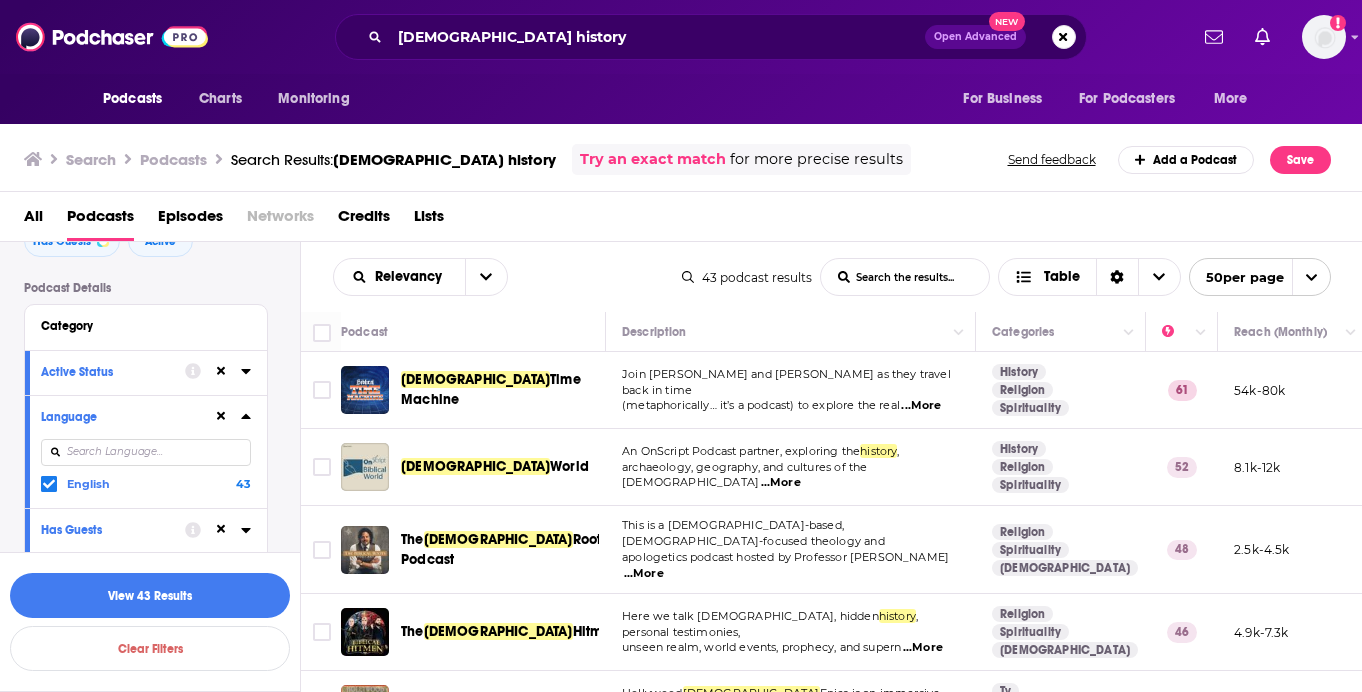 scroll, scrollTop: 0, scrollLeft: 0, axis: both 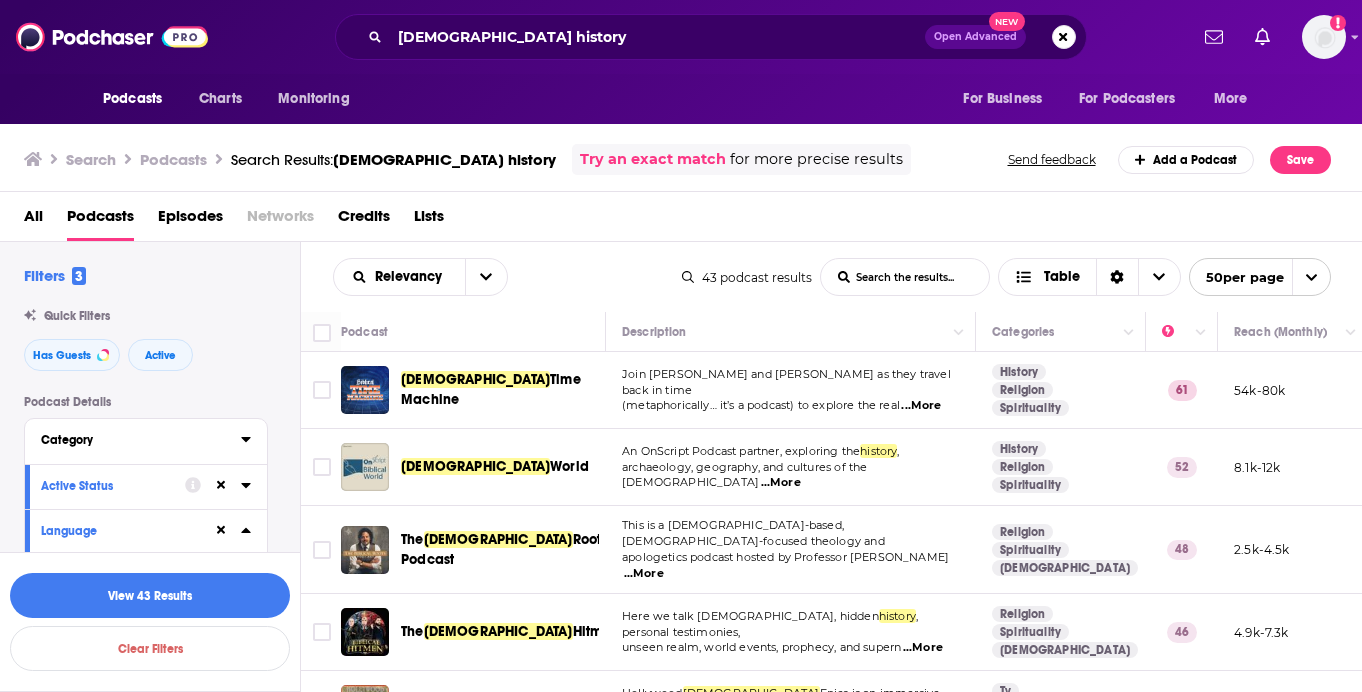 click on "Category" at bounding box center [134, 440] 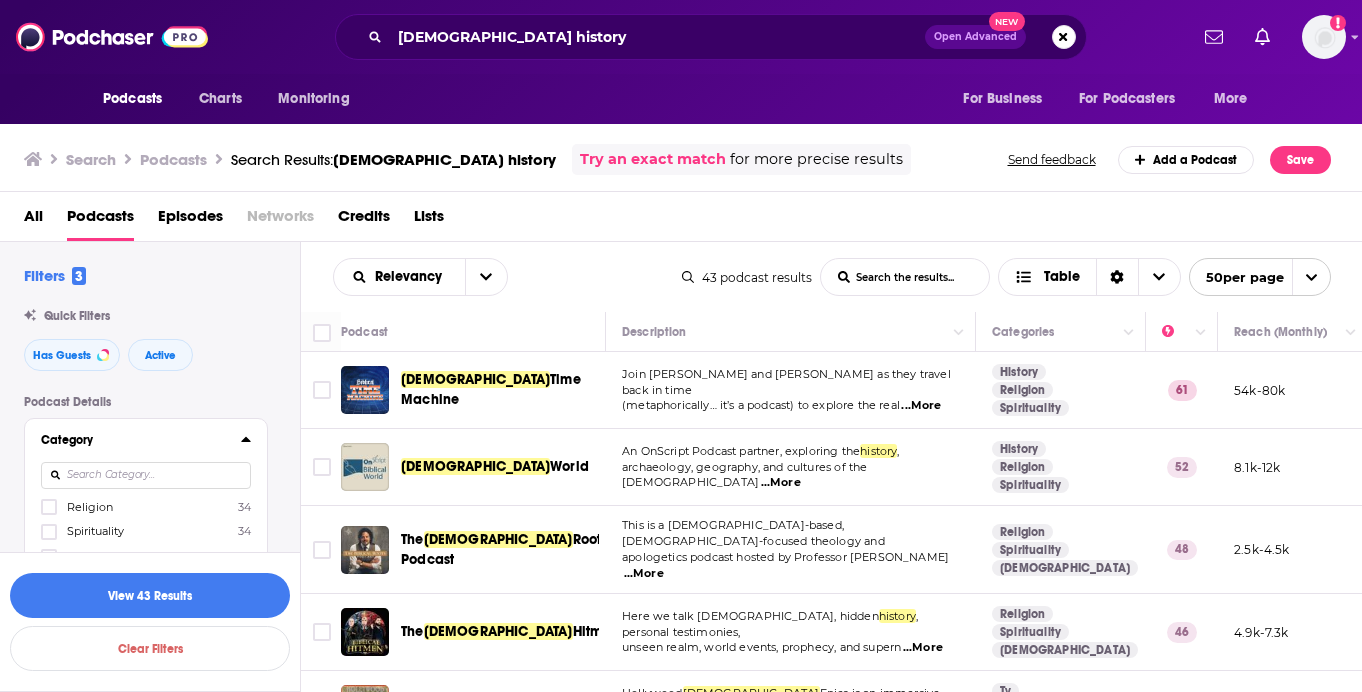 click on "Filters 3 Quick Filters Has Guests Active Podcast Details Category Religion 34 Spirituality 34 [DEMOGRAPHIC_DATA] 28 History 10 Culture 7 Society 7 News 6 Education 4 More Categories Active Status Language English 43 Has Guests Brand Safety & Suitability Political Skew Beta Show More Audience & Reach Power Score™ Reach (Monthly) Reach (Episode Average) Gender Age Income Show More" at bounding box center (162, 872) 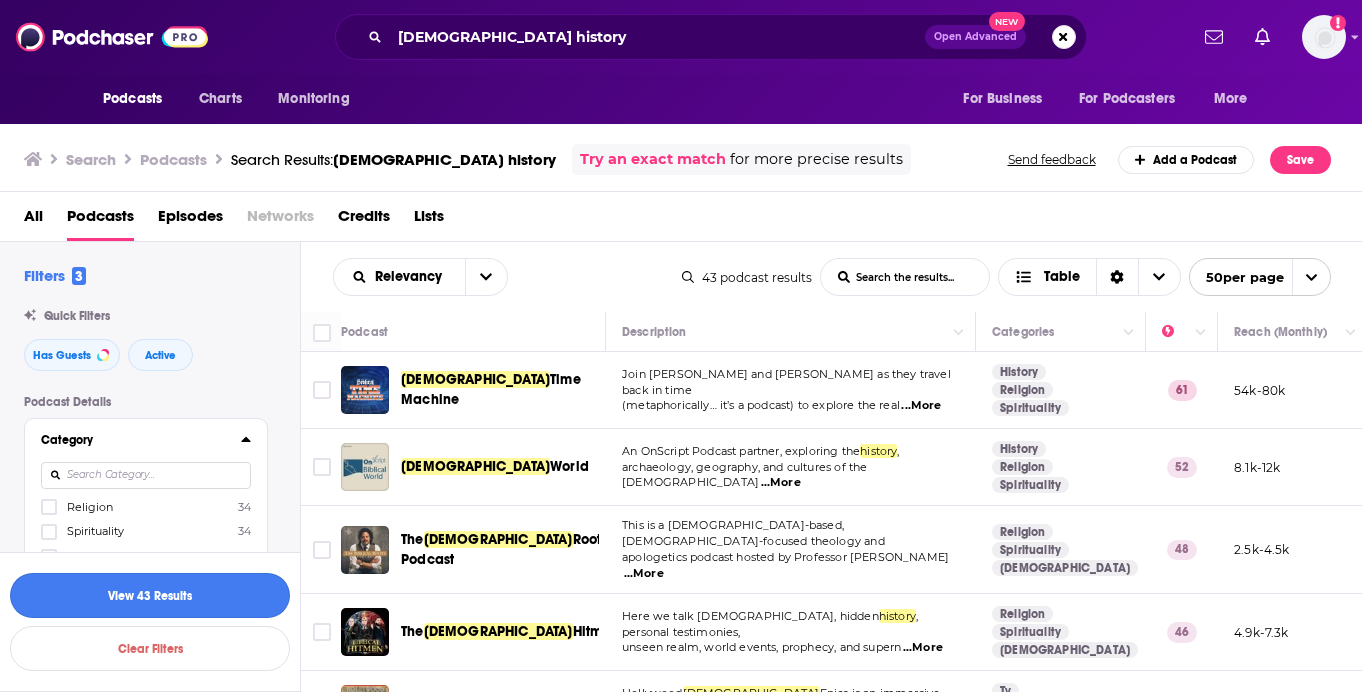 click on "View 43 Results" at bounding box center (150, 595) 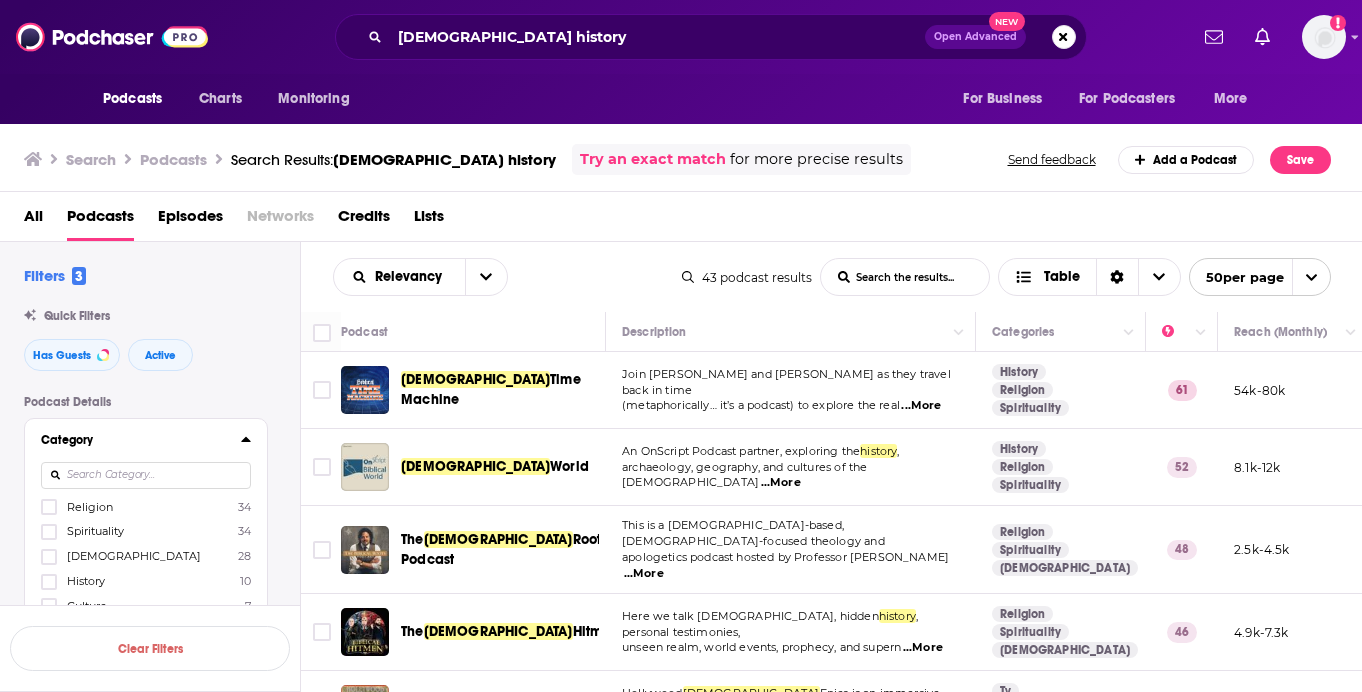 click on "Join [PERSON_NAME] and [PERSON_NAME] as they travel back in time (metaphorically… it’s a podcast) to explore the real   ...More" at bounding box center [791, 390] 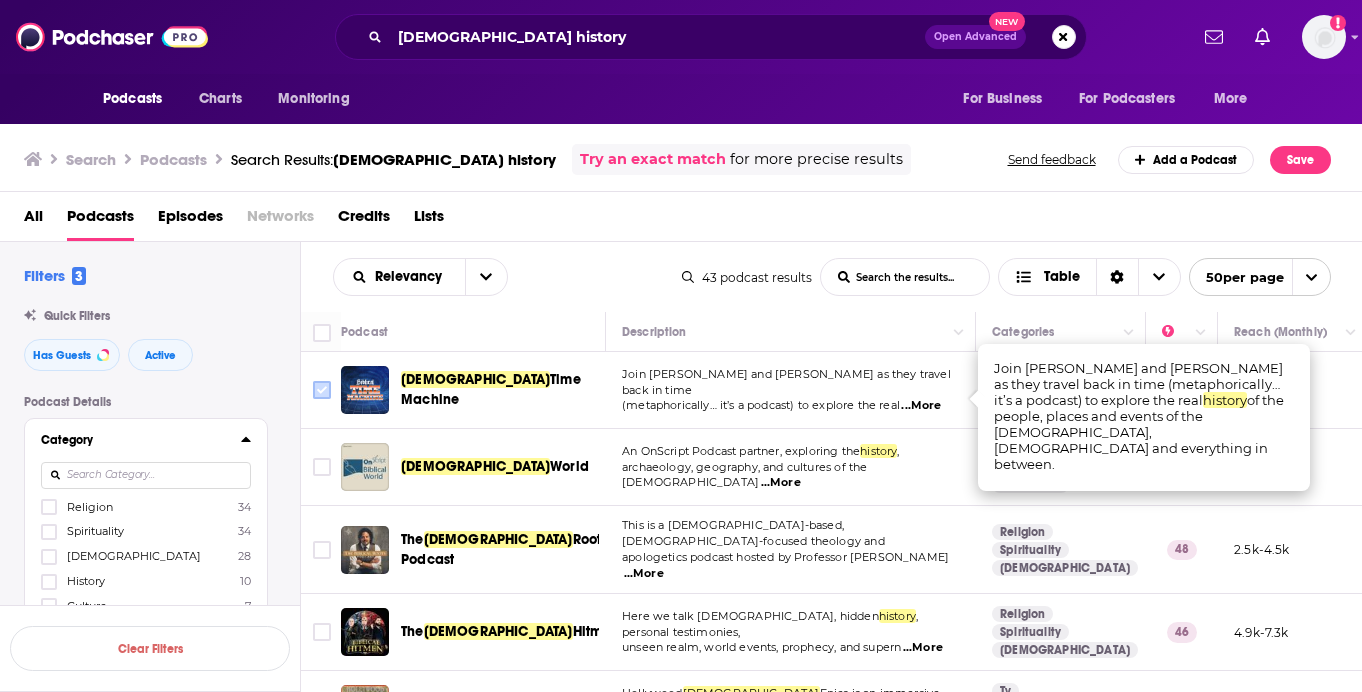 click at bounding box center (322, 390) 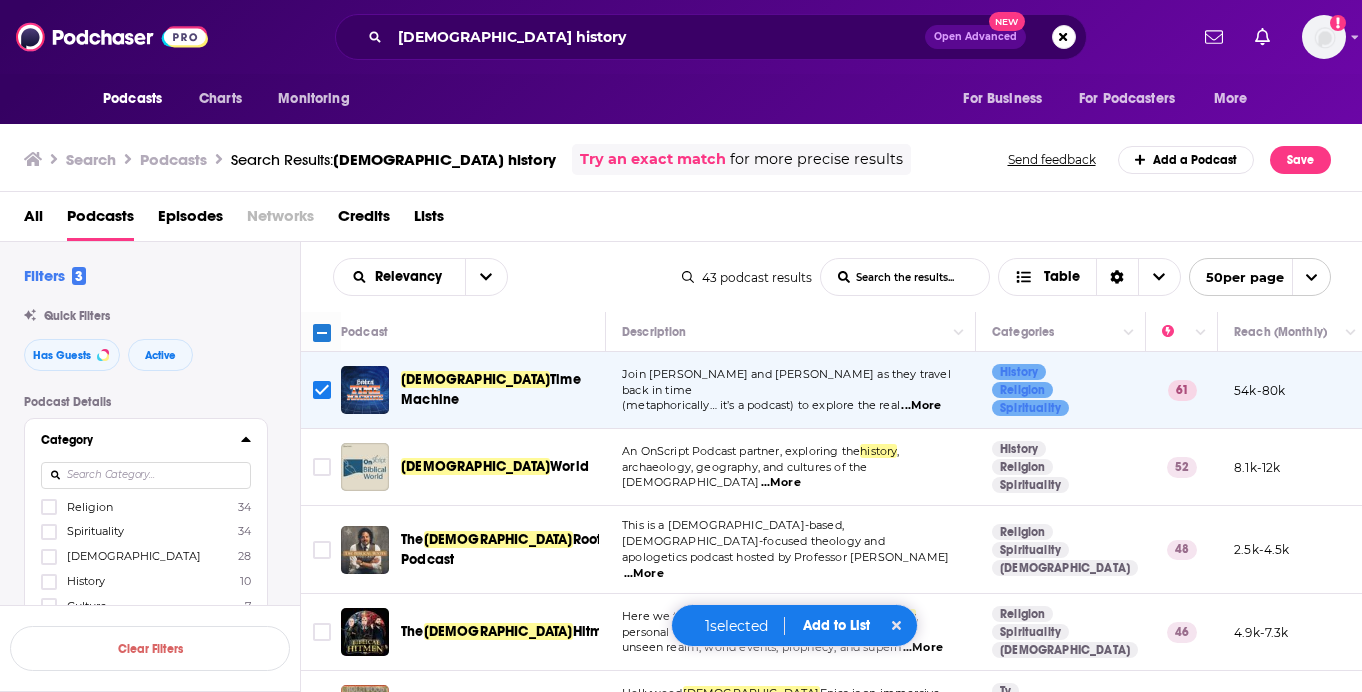 click on "...More" at bounding box center (781, 483) 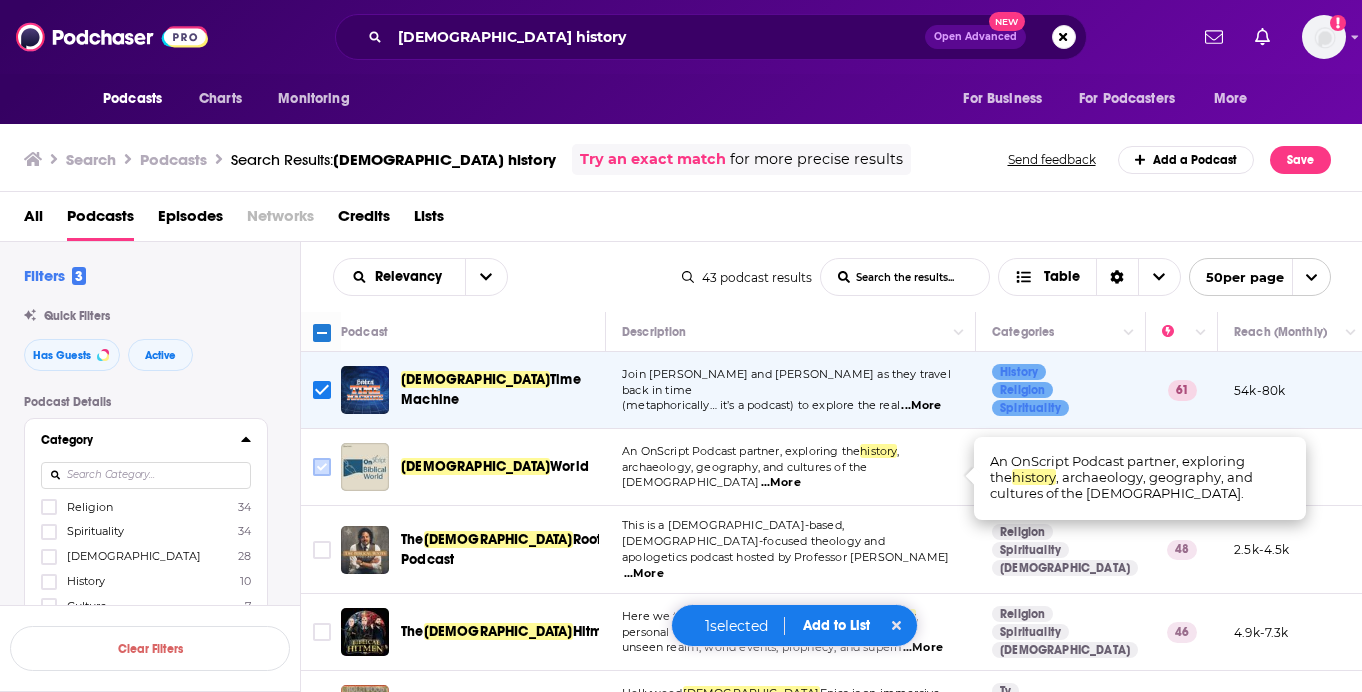 click at bounding box center (322, 467) 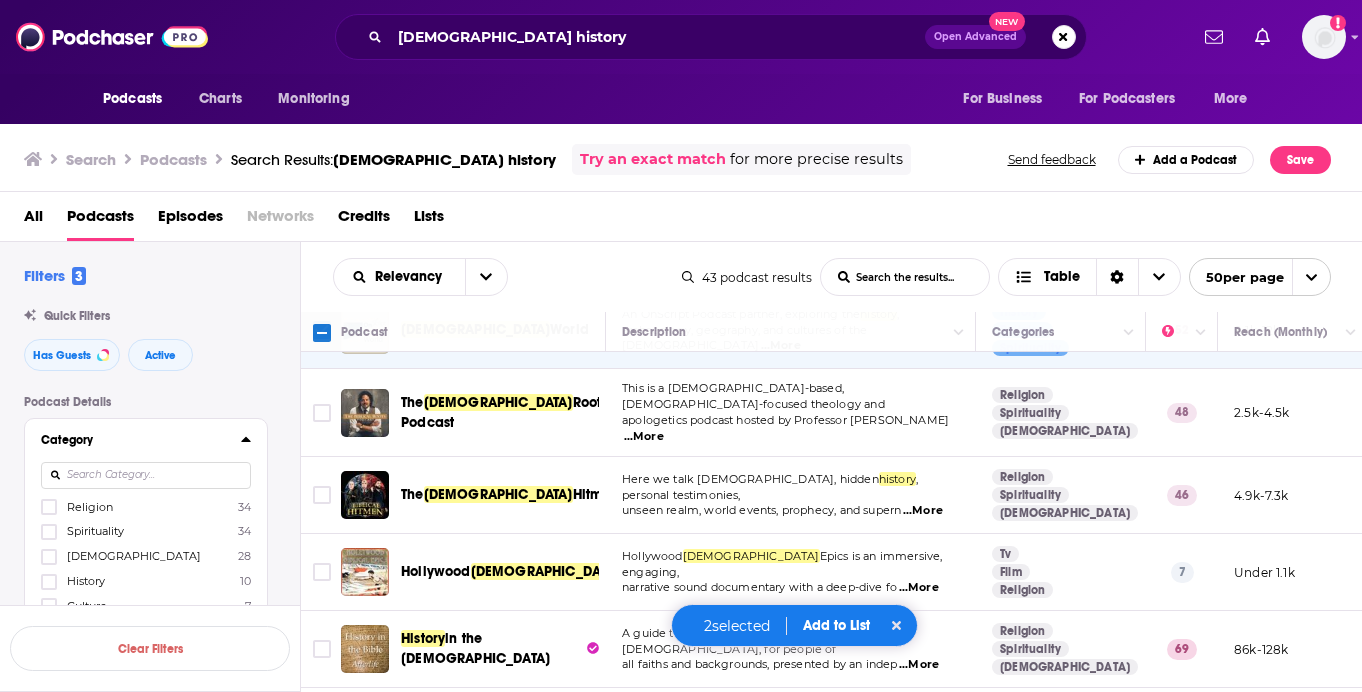 scroll, scrollTop: 139, scrollLeft: 0, axis: vertical 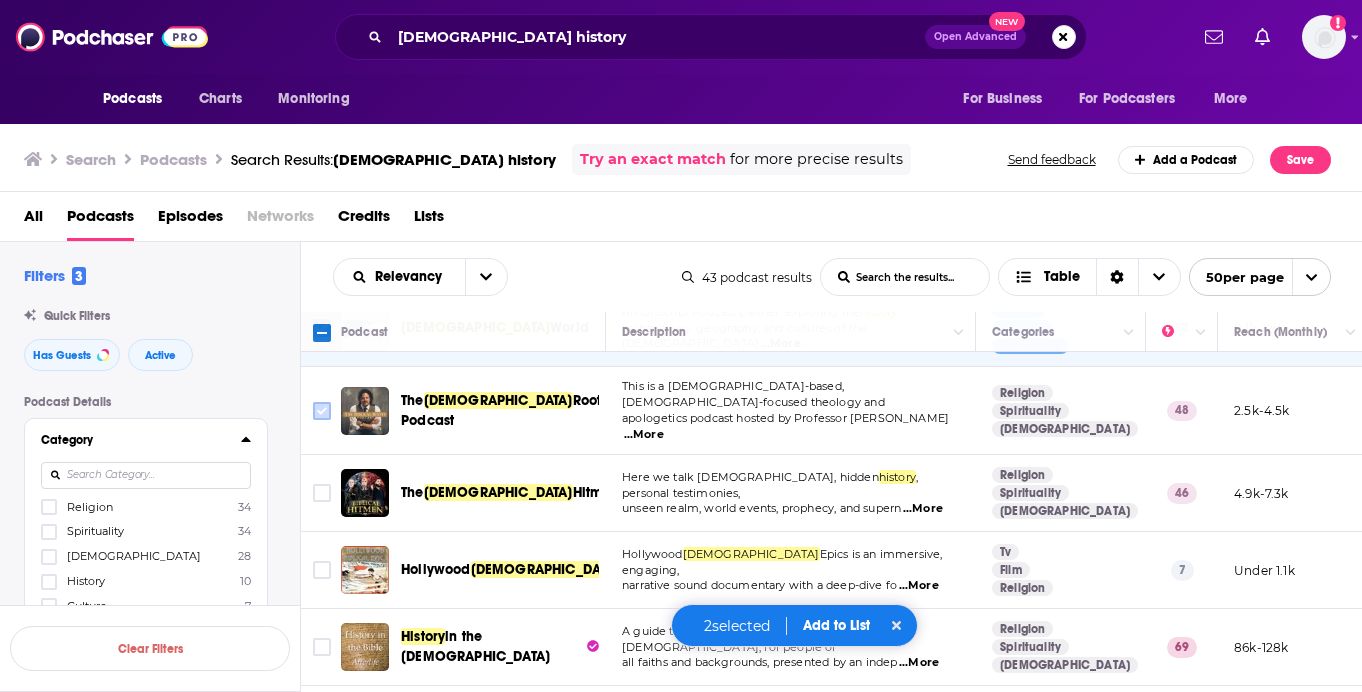click at bounding box center (322, 411) 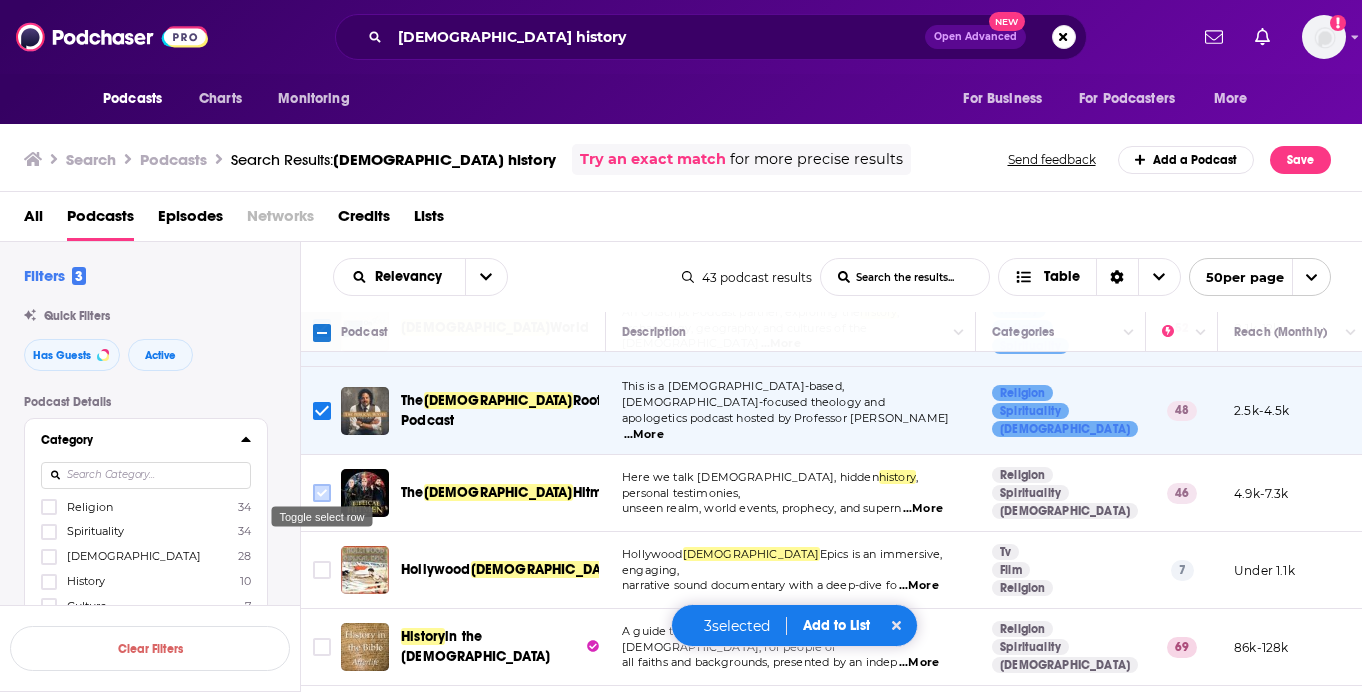 click at bounding box center (322, 493) 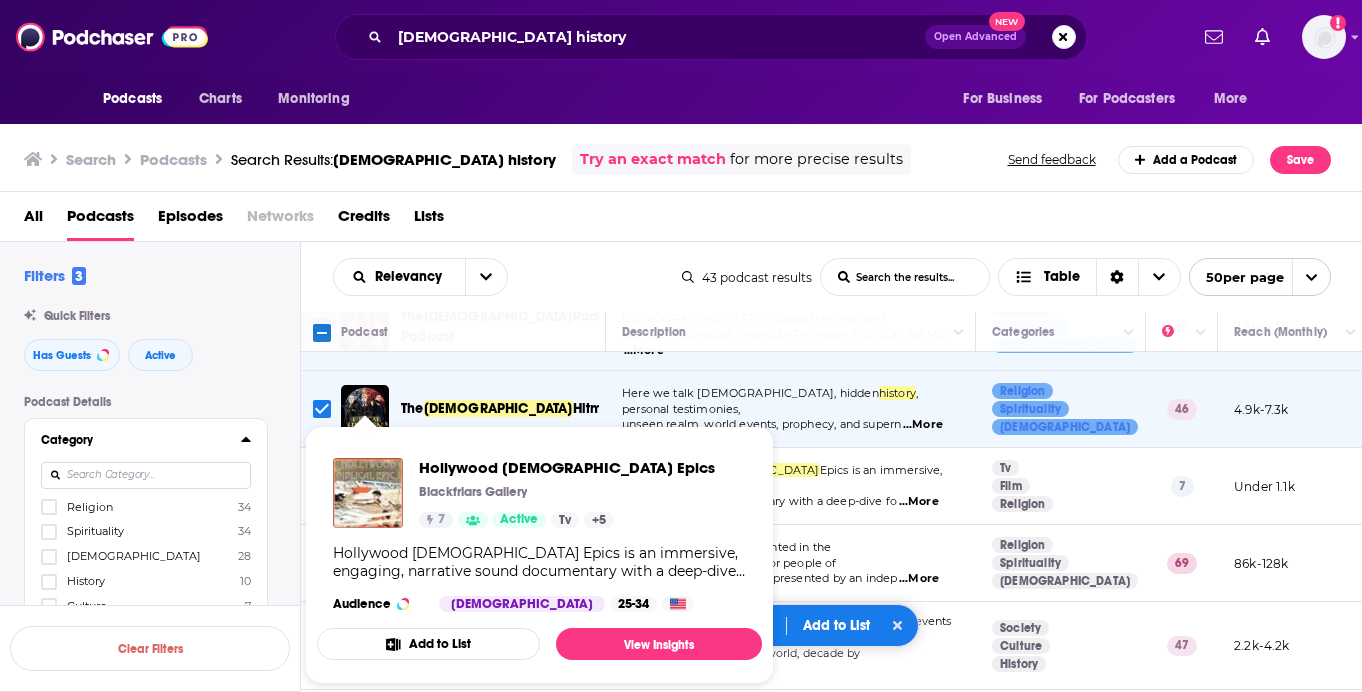 scroll, scrollTop: 231, scrollLeft: 0, axis: vertical 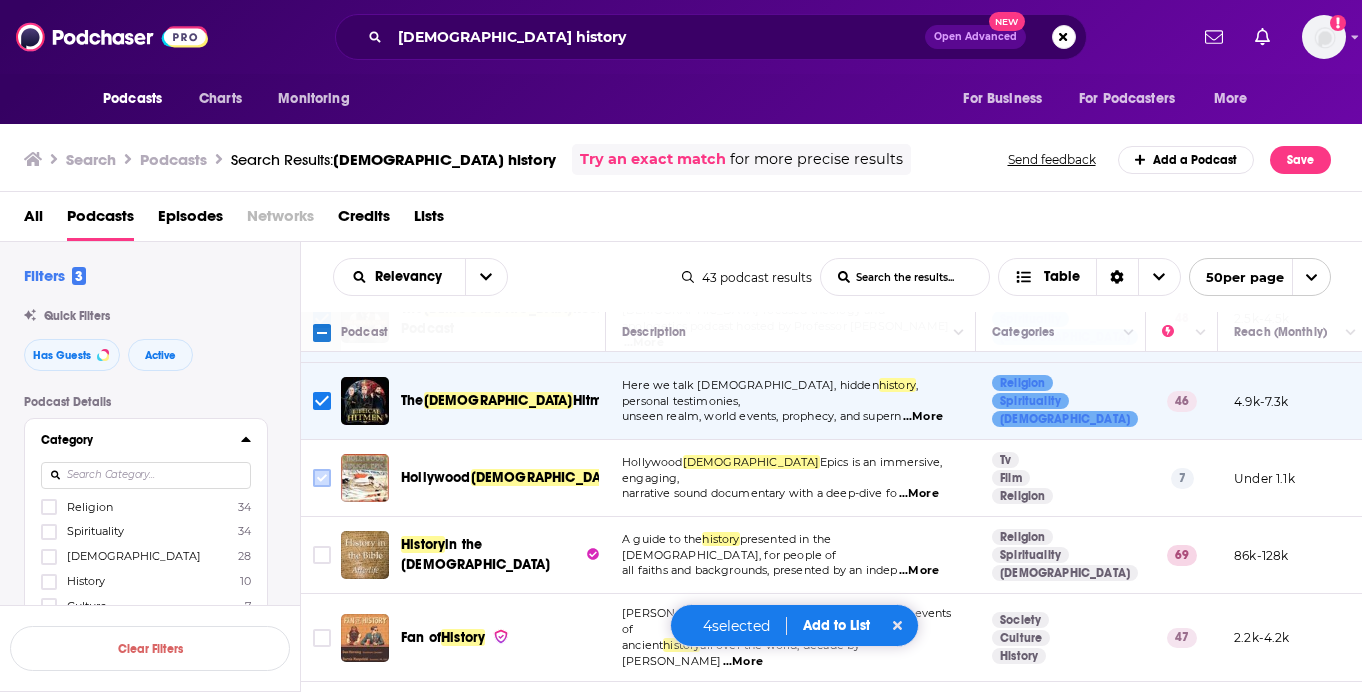 click at bounding box center [322, 478] 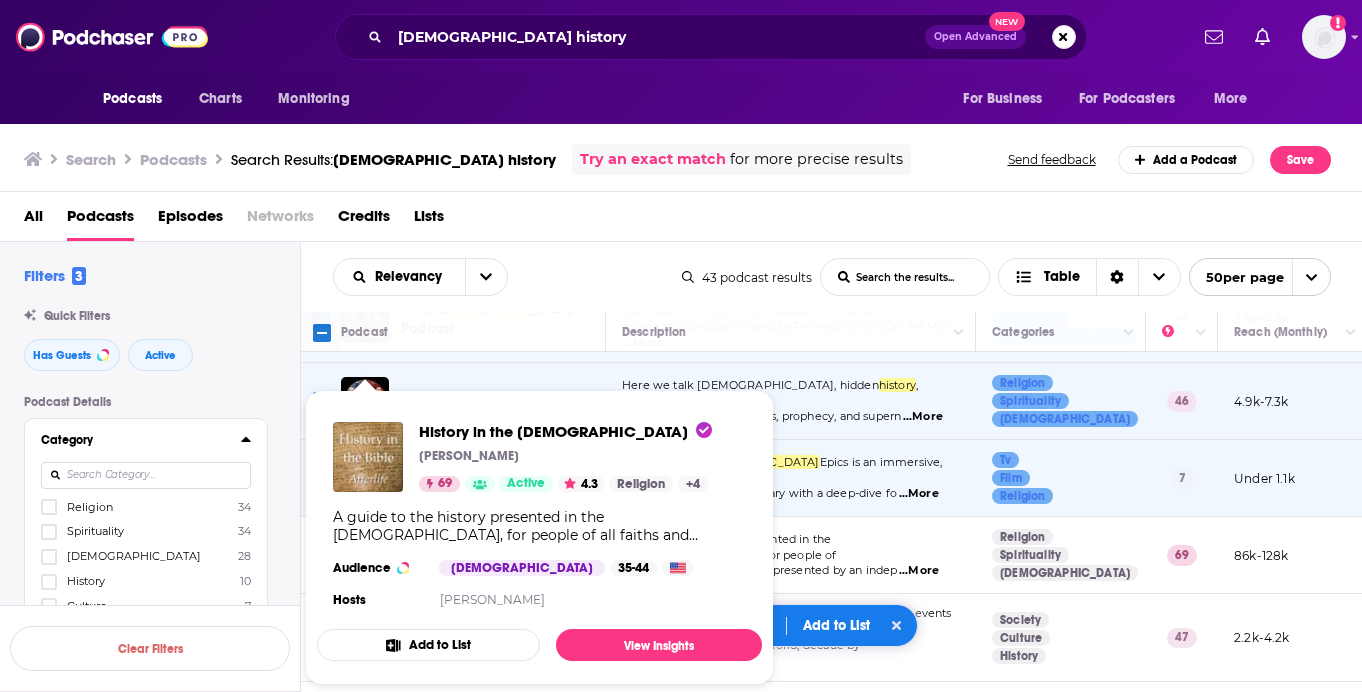 scroll, scrollTop: 2, scrollLeft: 0, axis: vertical 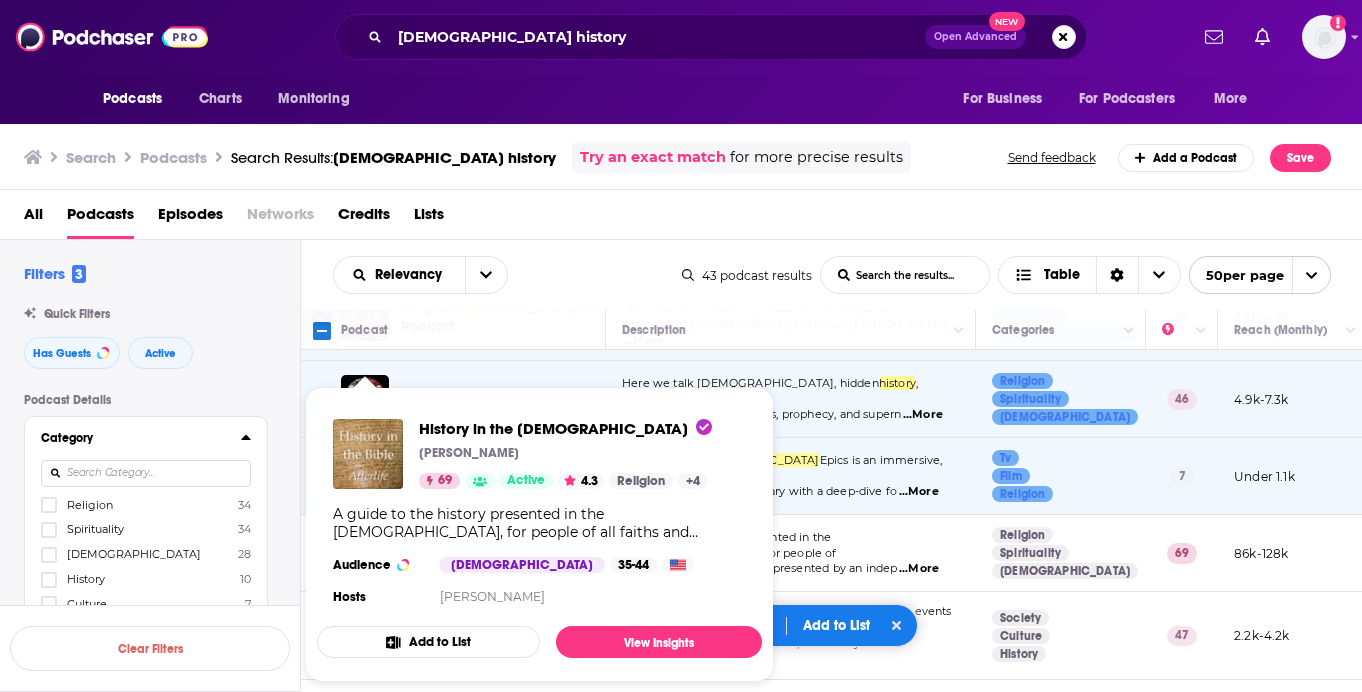 click on "presented in the [DEMOGRAPHIC_DATA], for people of" at bounding box center [729, 545] 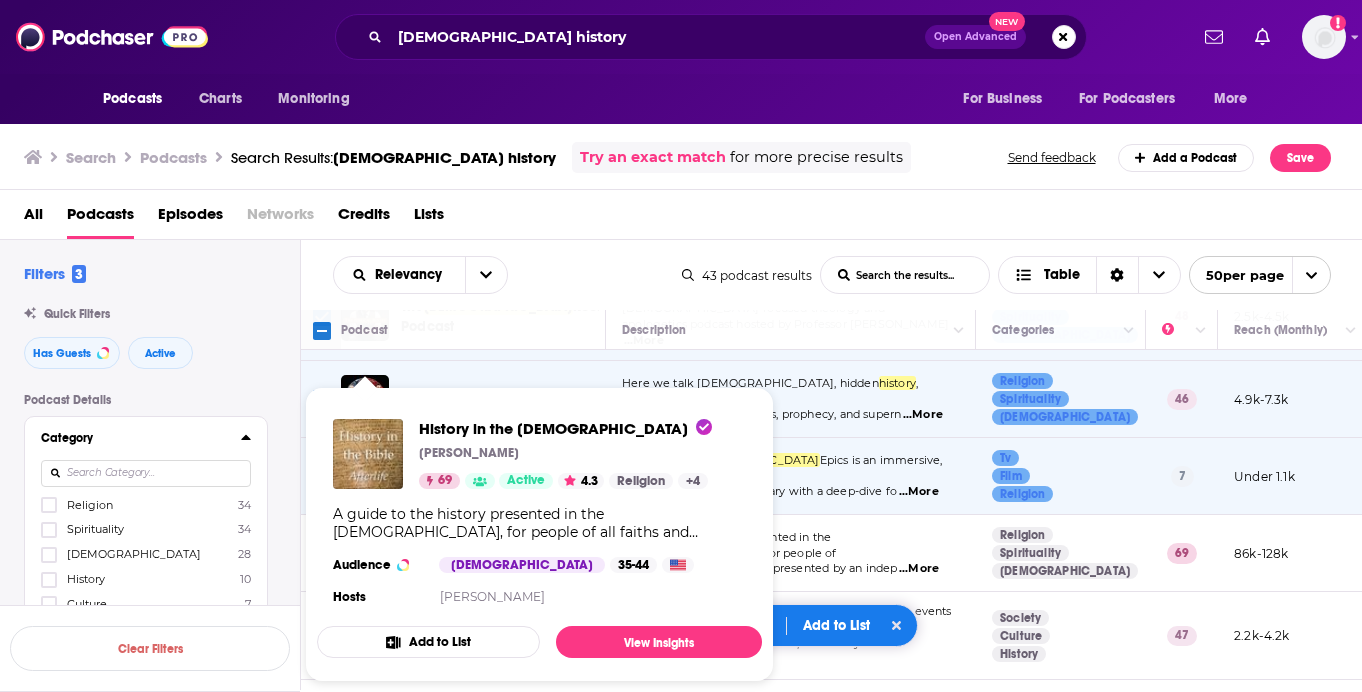 scroll, scrollTop: 0, scrollLeft: 0, axis: both 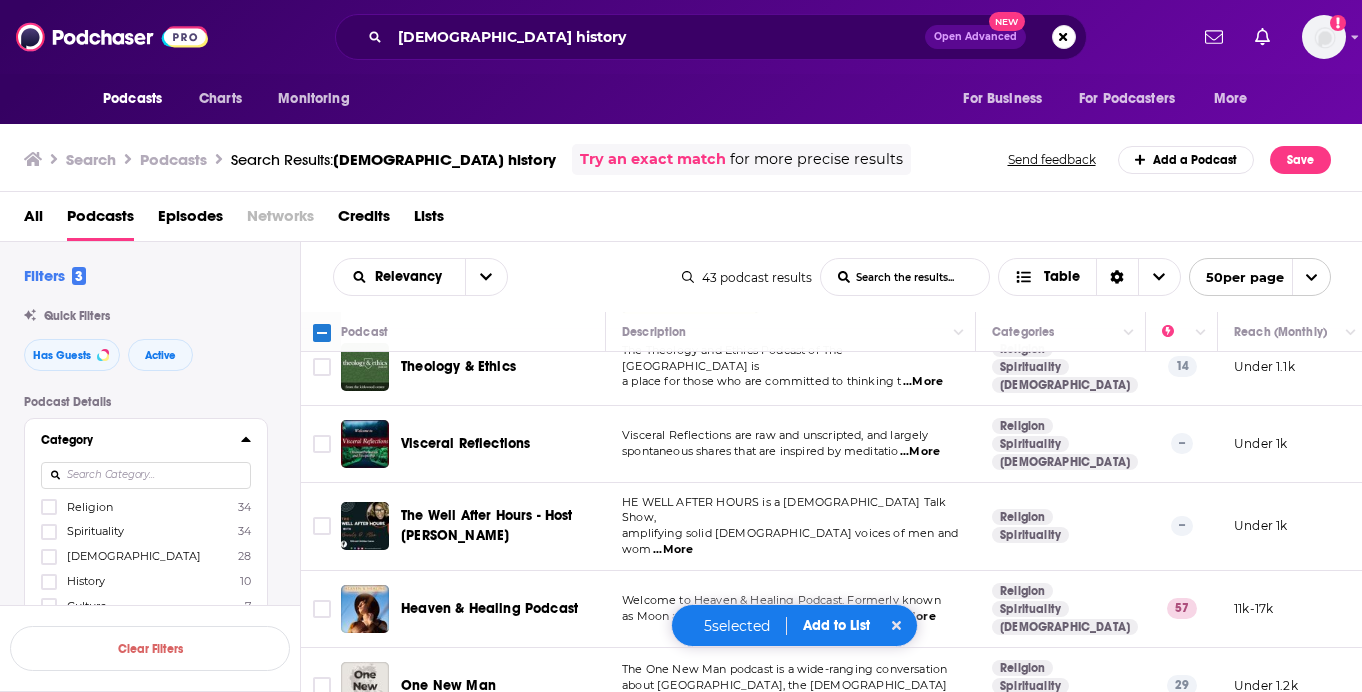 click 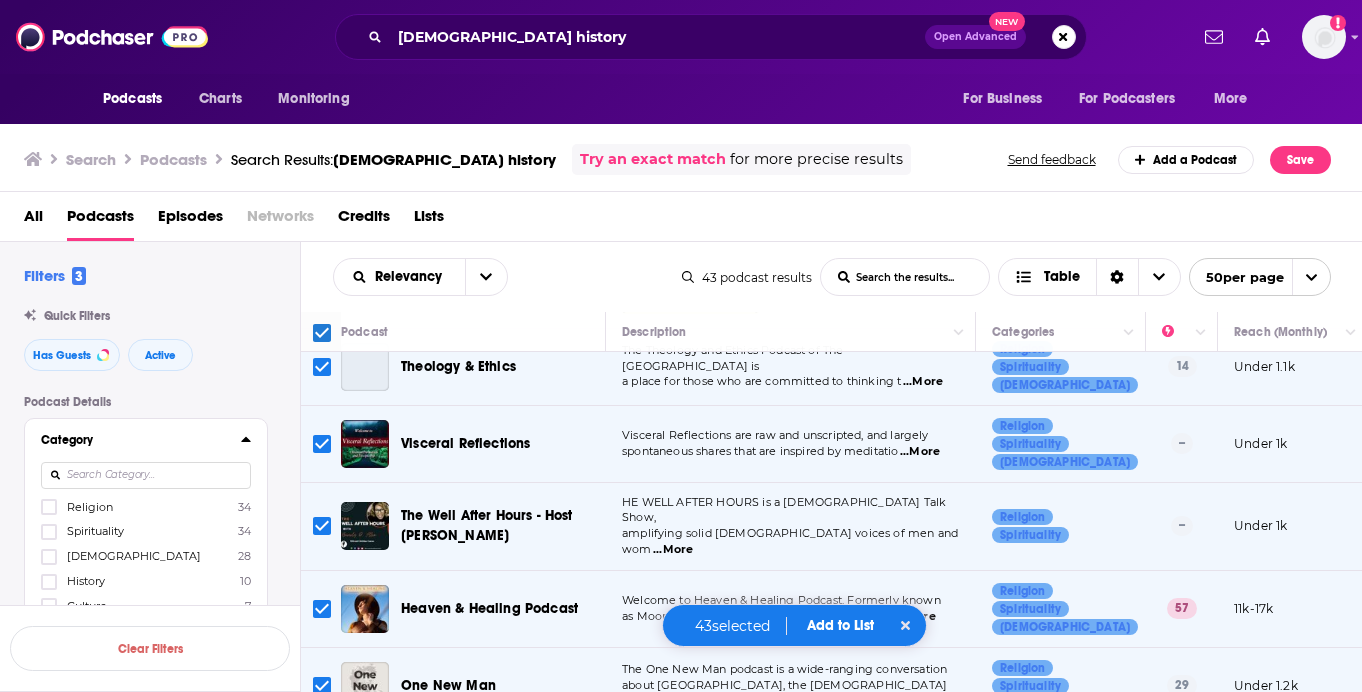 click on "Add to List" at bounding box center (840, 625) 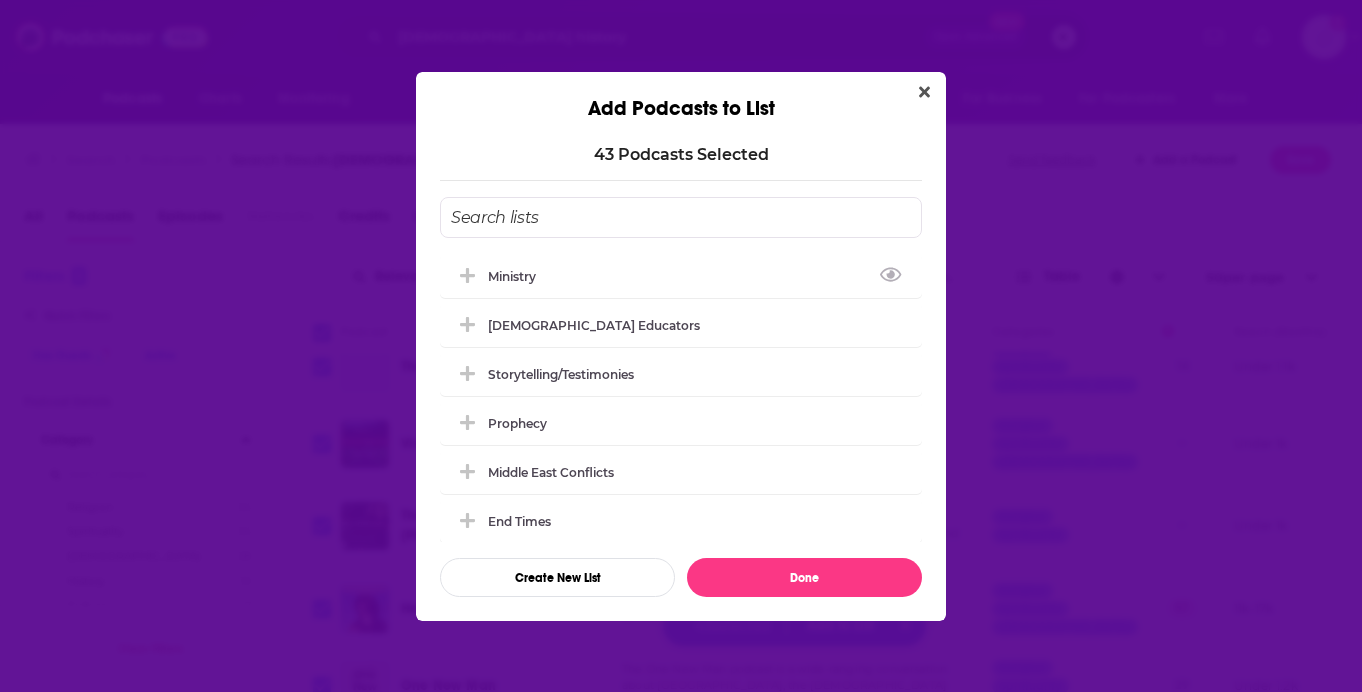 click at bounding box center [681, 217] 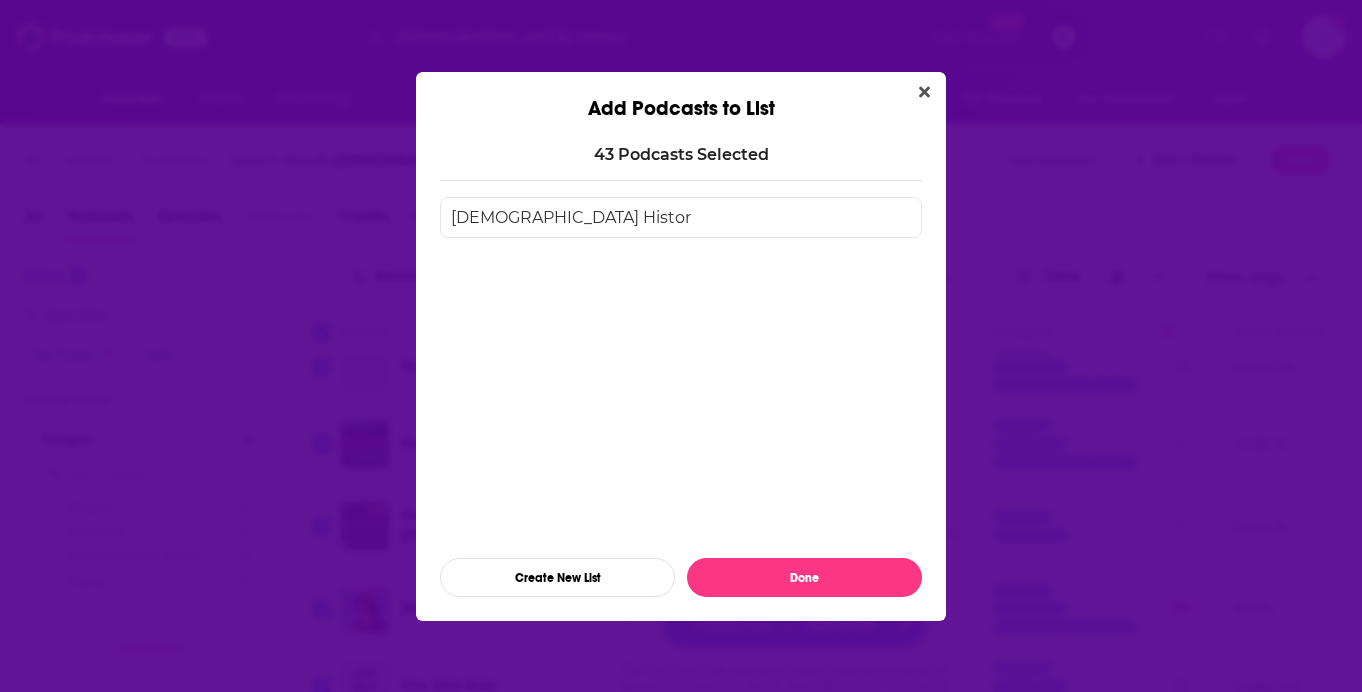 type on "[DEMOGRAPHIC_DATA] History" 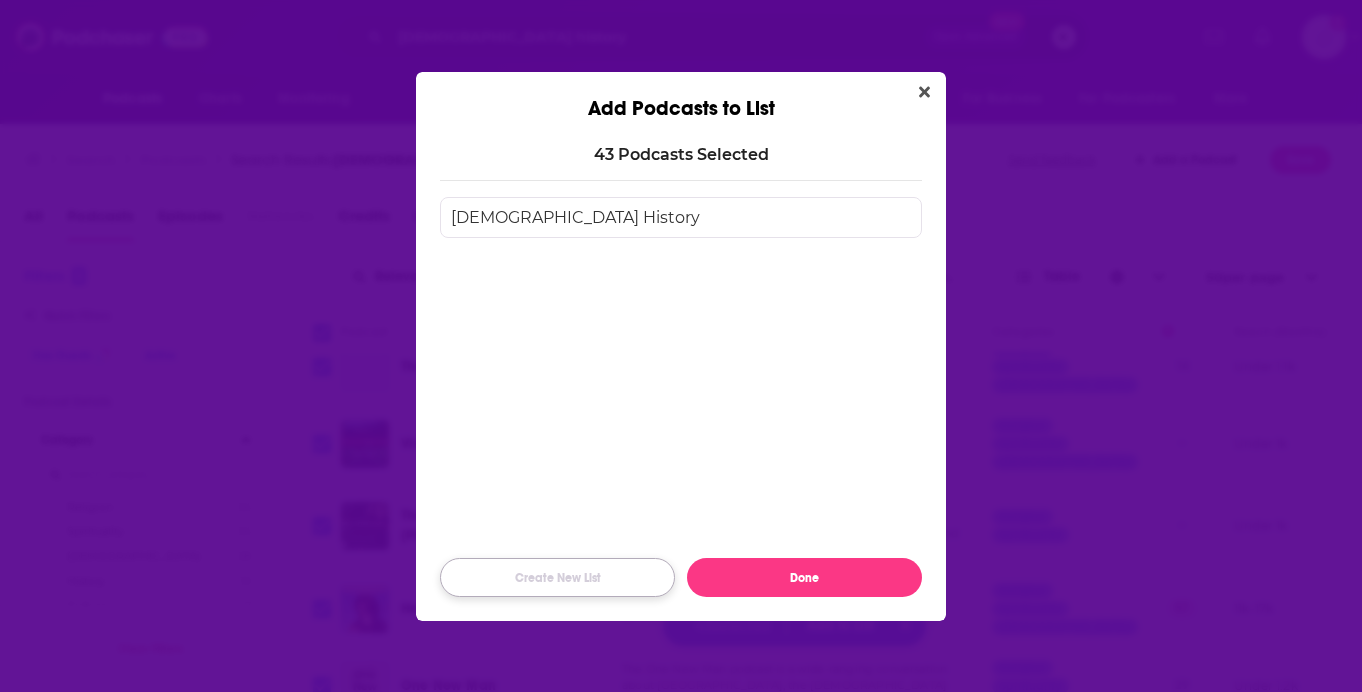 click on "Create New List" at bounding box center (557, 577) 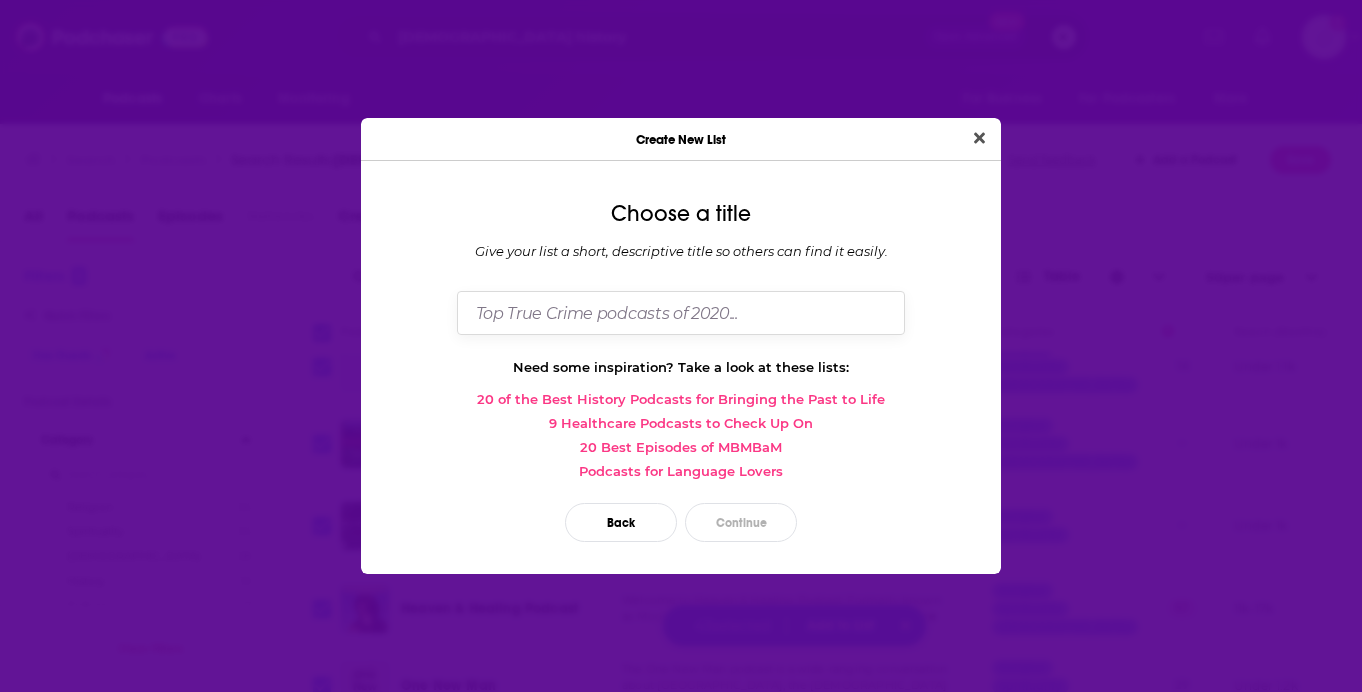 click at bounding box center (681, 312) 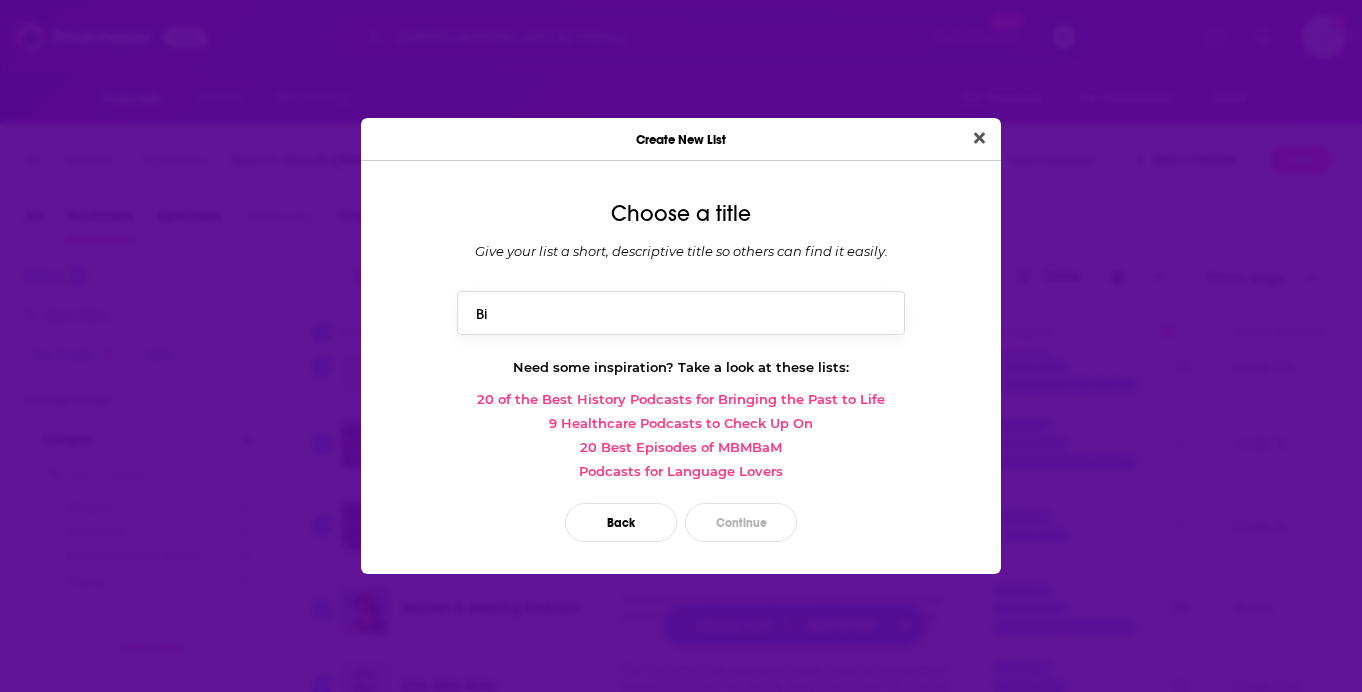 type on "B" 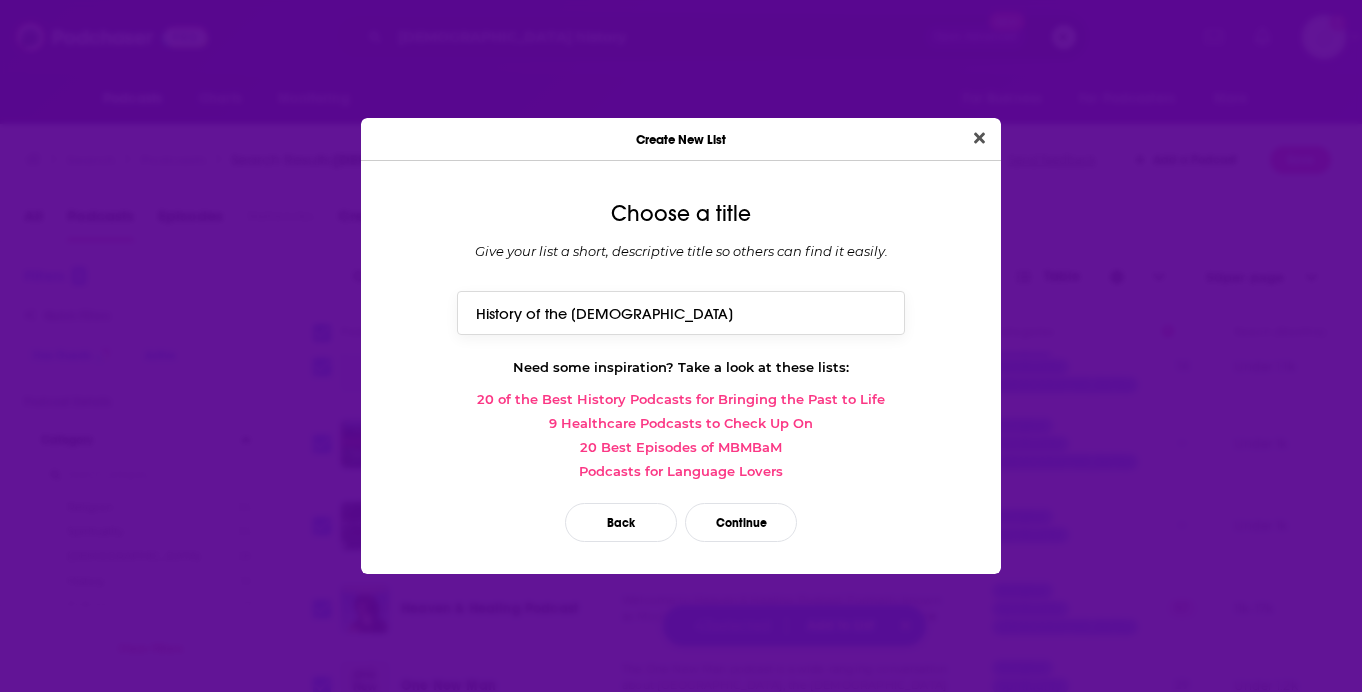 type on "History of the [DEMOGRAPHIC_DATA]" 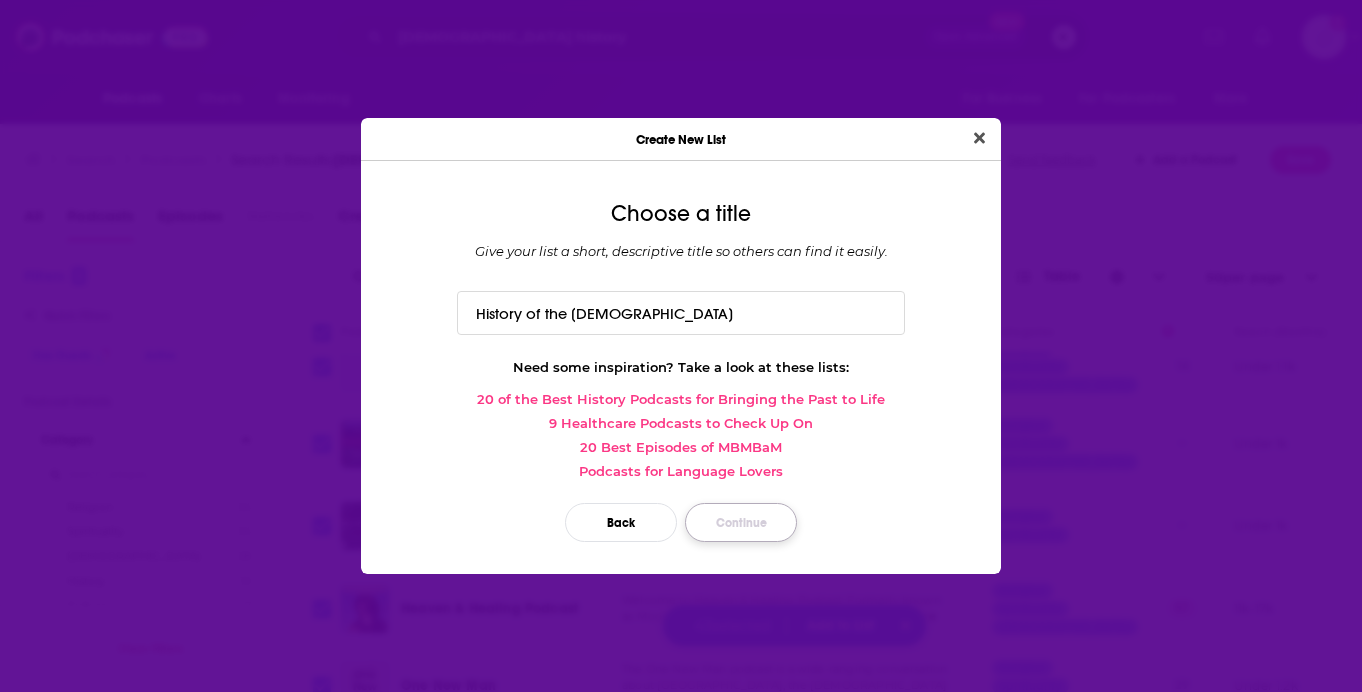 click on "Continue" at bounding box center [741, 522] 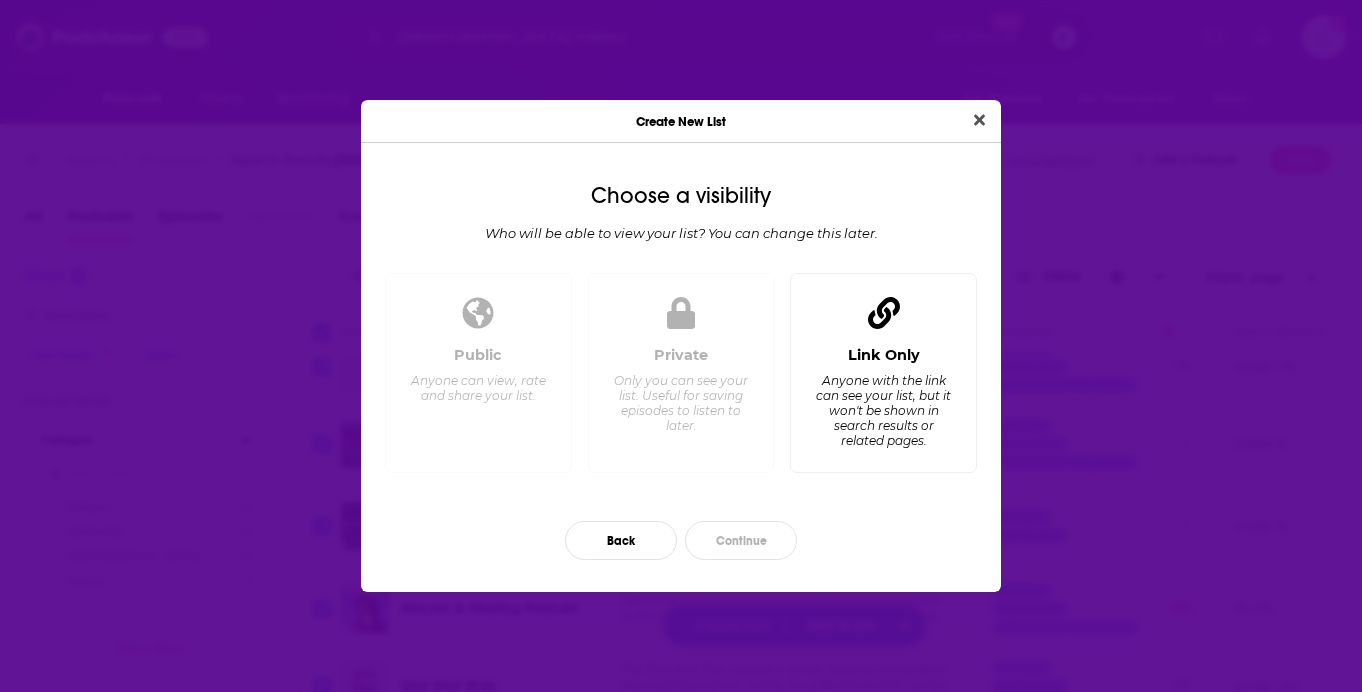 click on "Link Only" at bounding box center (884, 355) 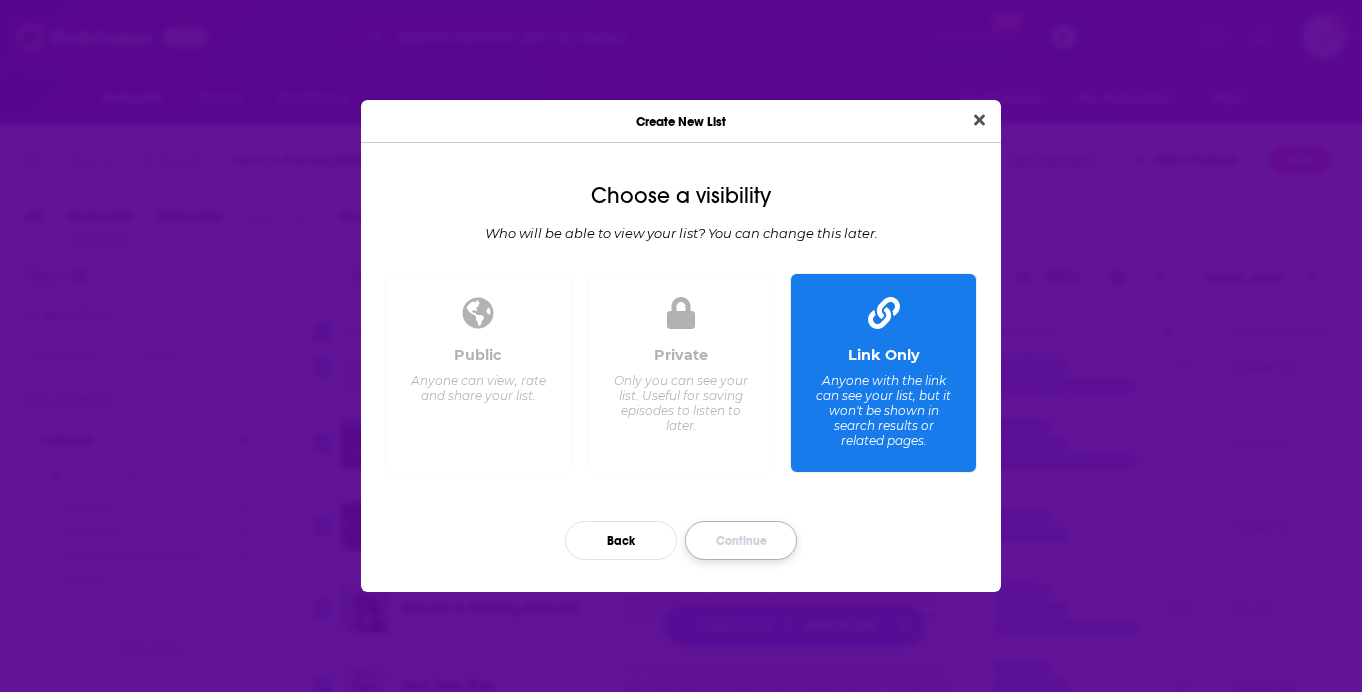 click on "Continue" at bounding box center [741, 540] 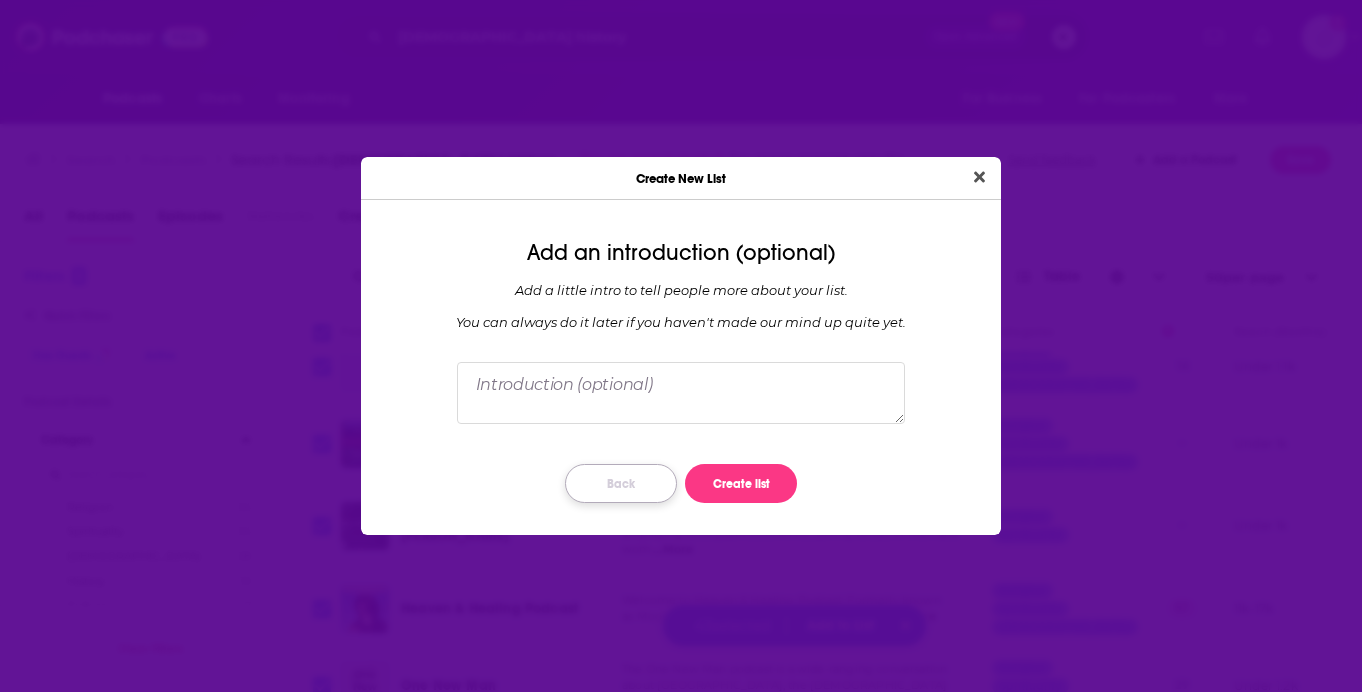click on "Back" at bounding box center [621, 483] 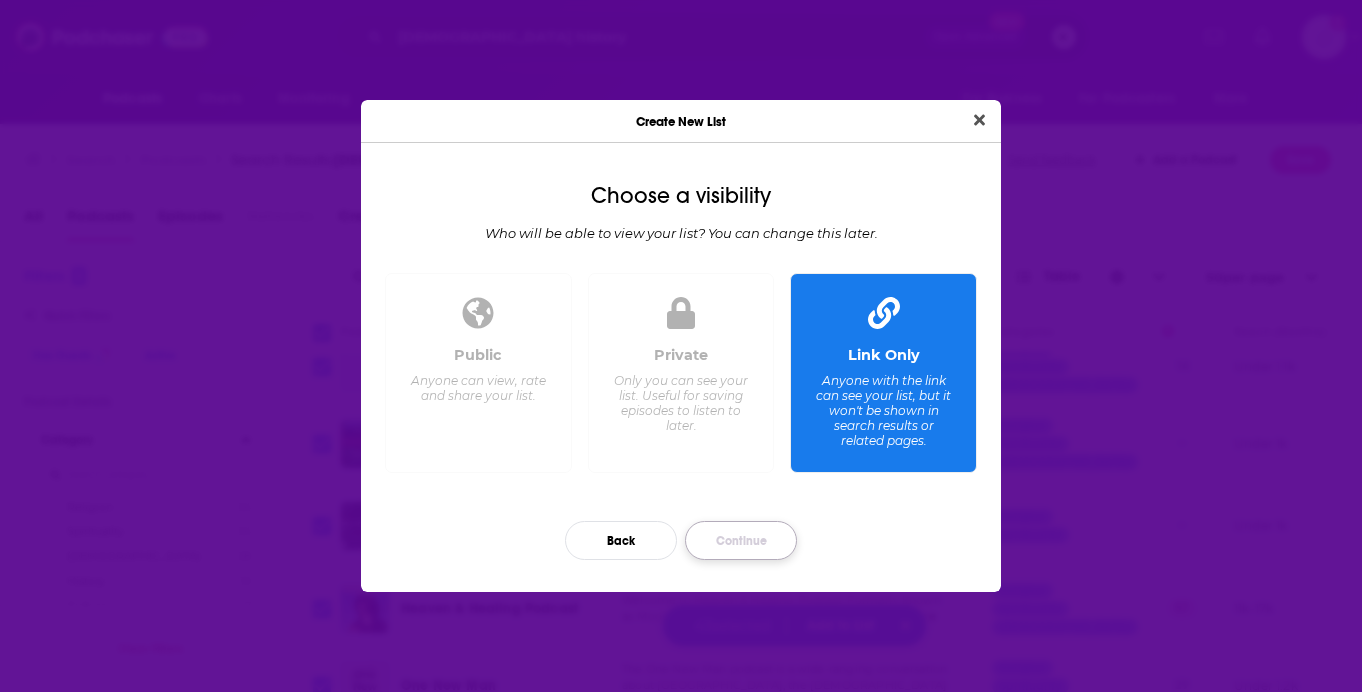 click on "Continue" at bounding box center [741, 540] 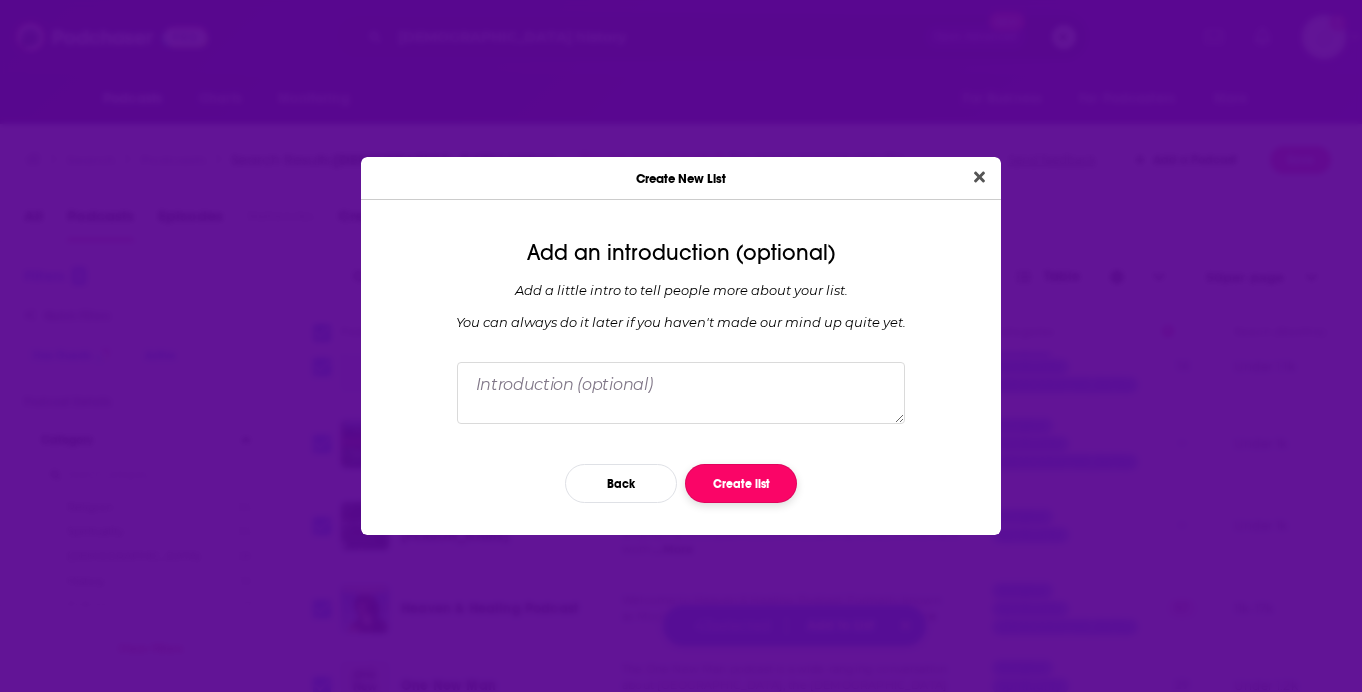 click on "Create list" at bounding box center [741, 483] 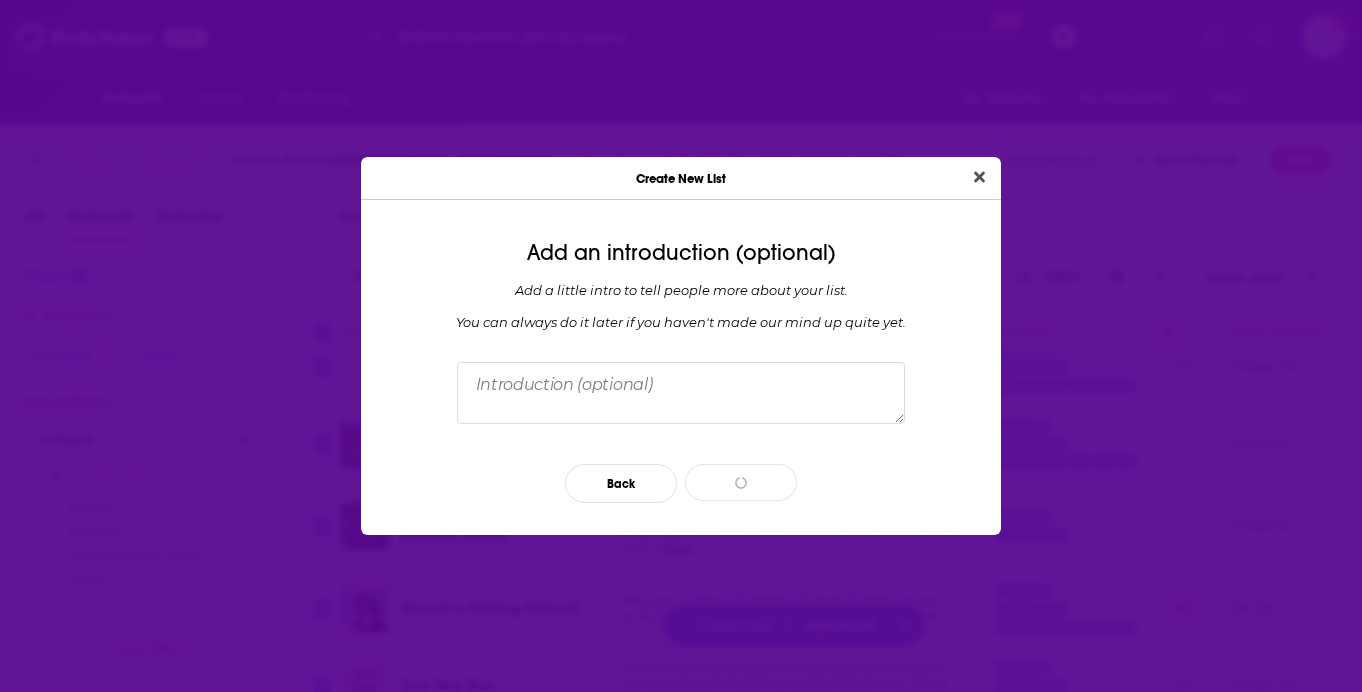 type 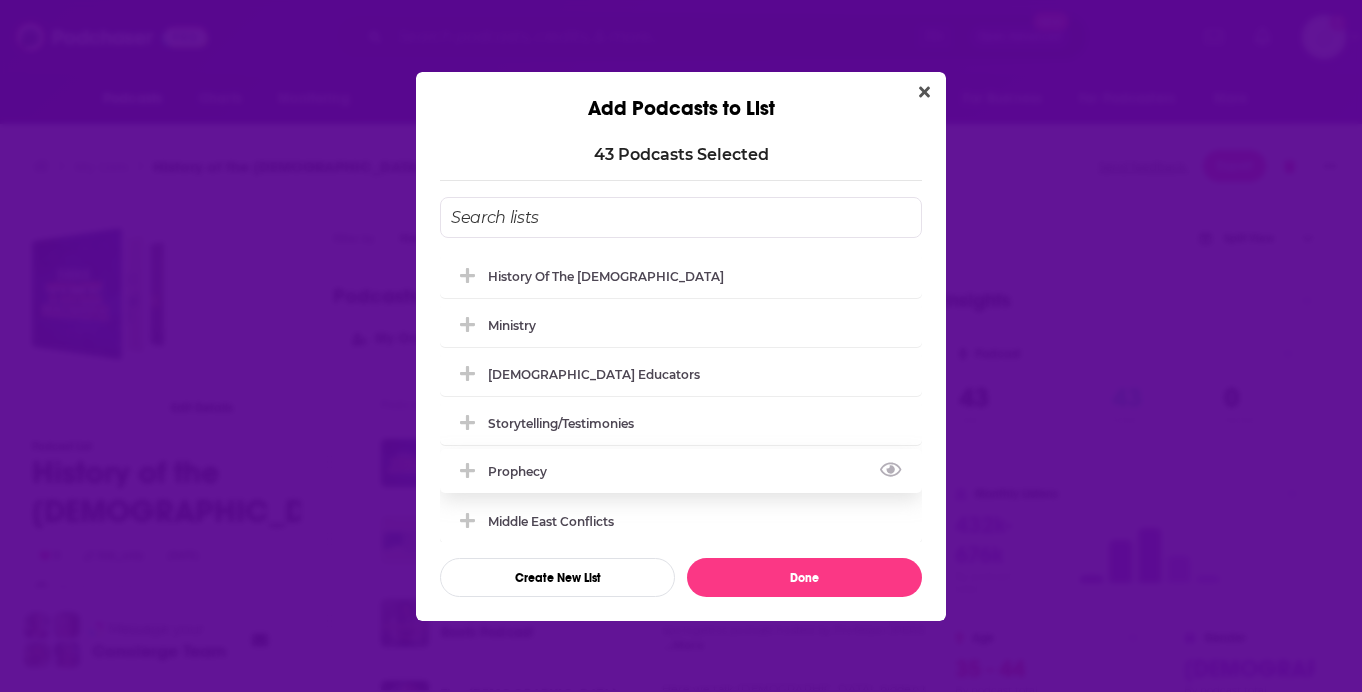 click on "Prophecy" at bounding box center [681, 471] 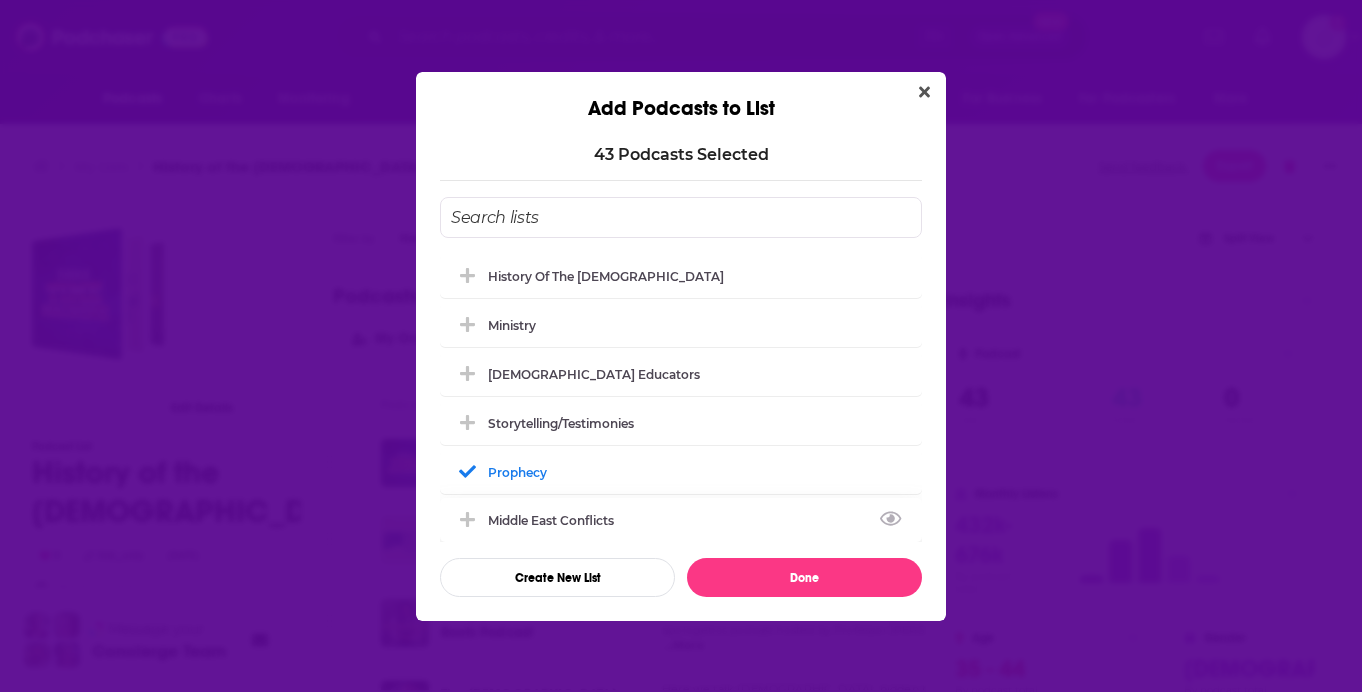 click on "Middle East Conflicts" at bounding box center [681, 520] 